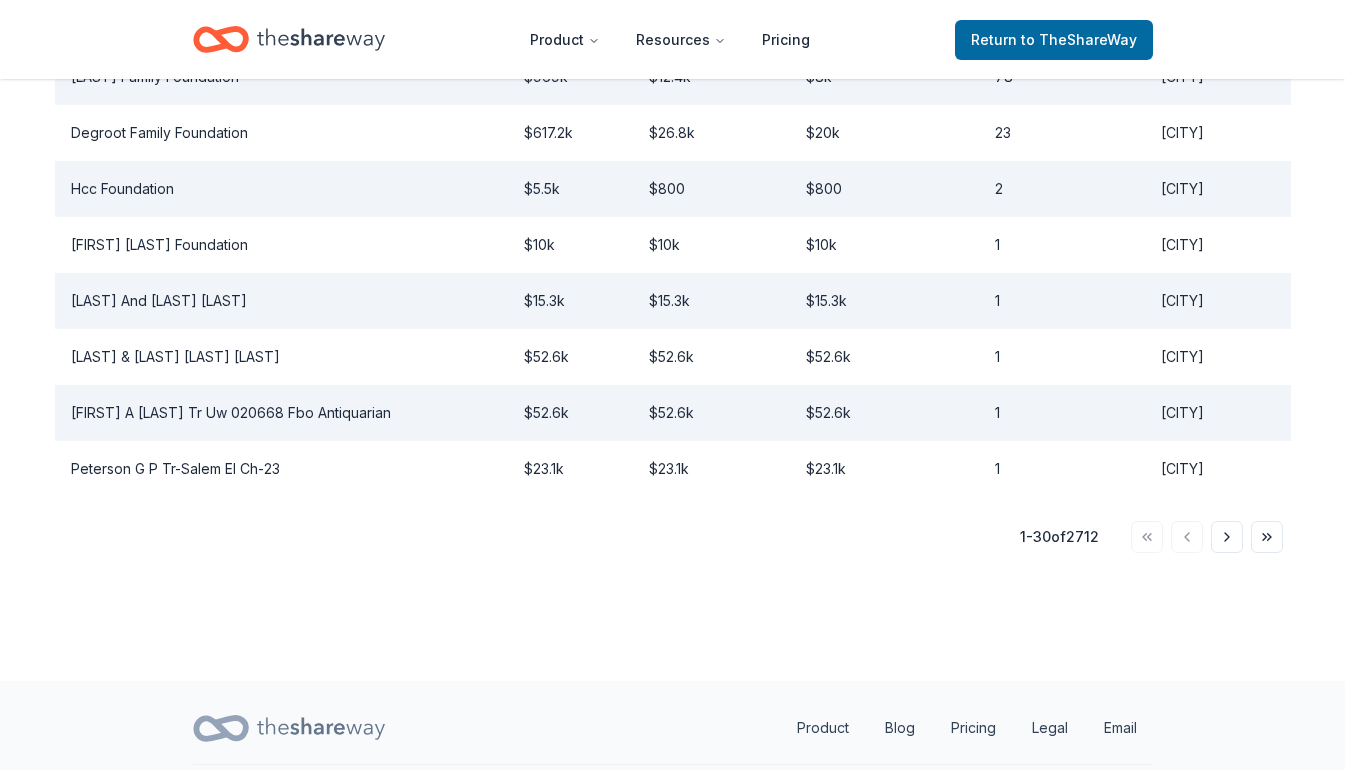 scroll, scrollTop: 1838, scrollLeft: 0, axis: vertical 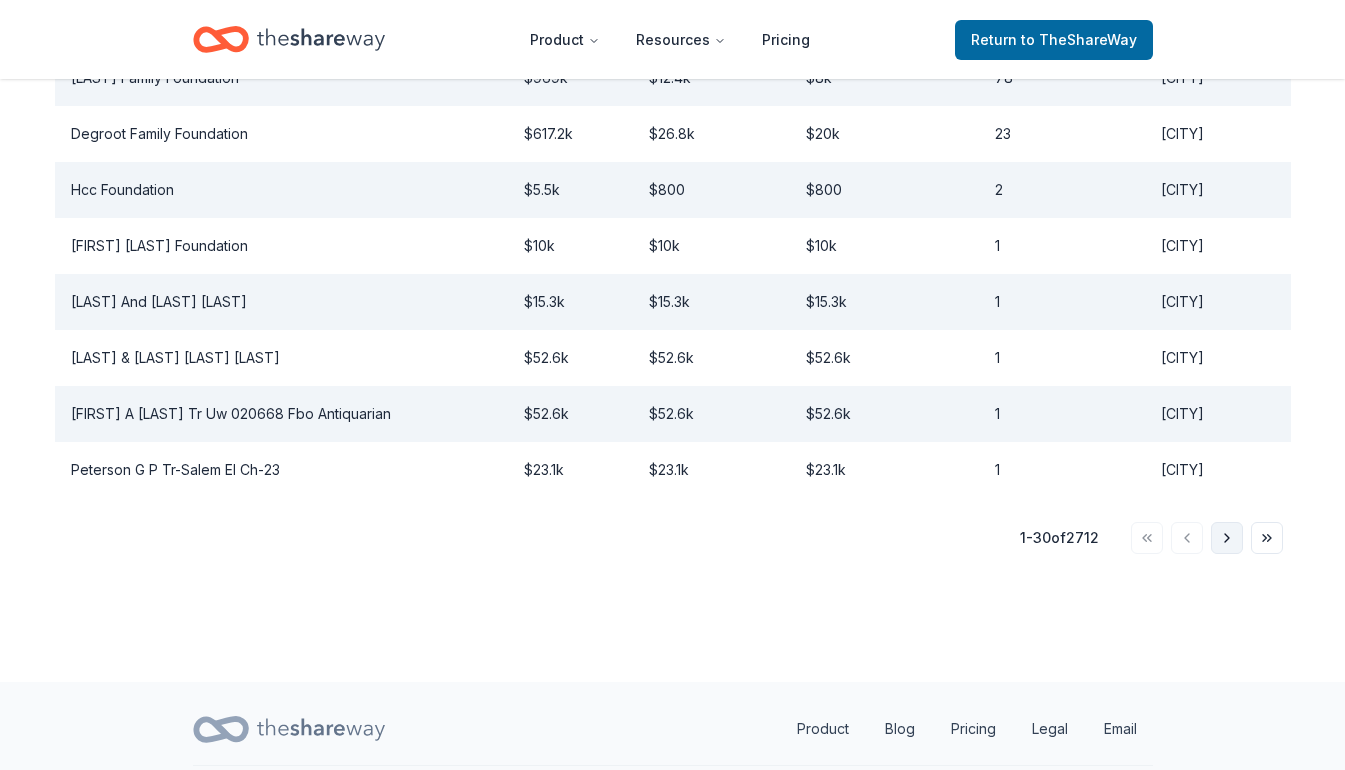 click on "Go to next page" at bounding box center [1227, 538] 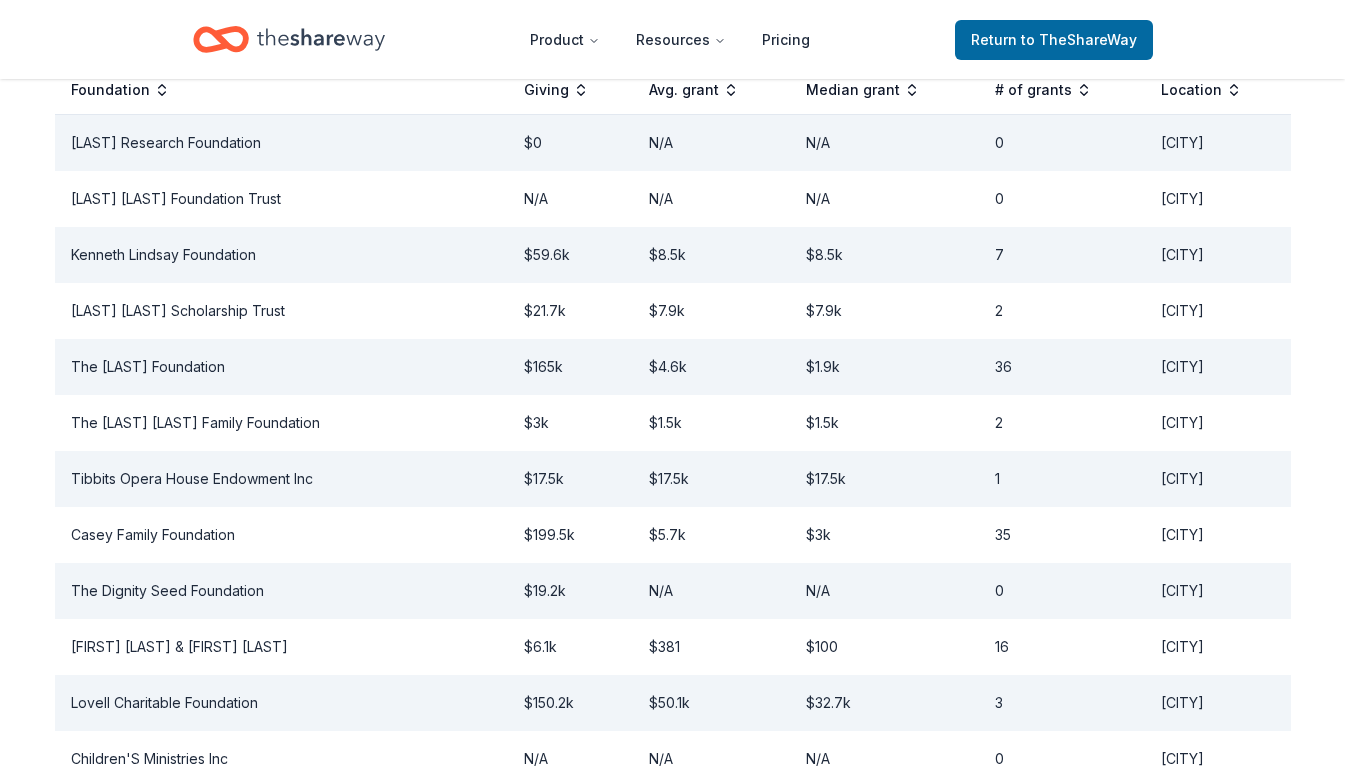 click on "Go to next page" at bounding box center [1227, 1835] 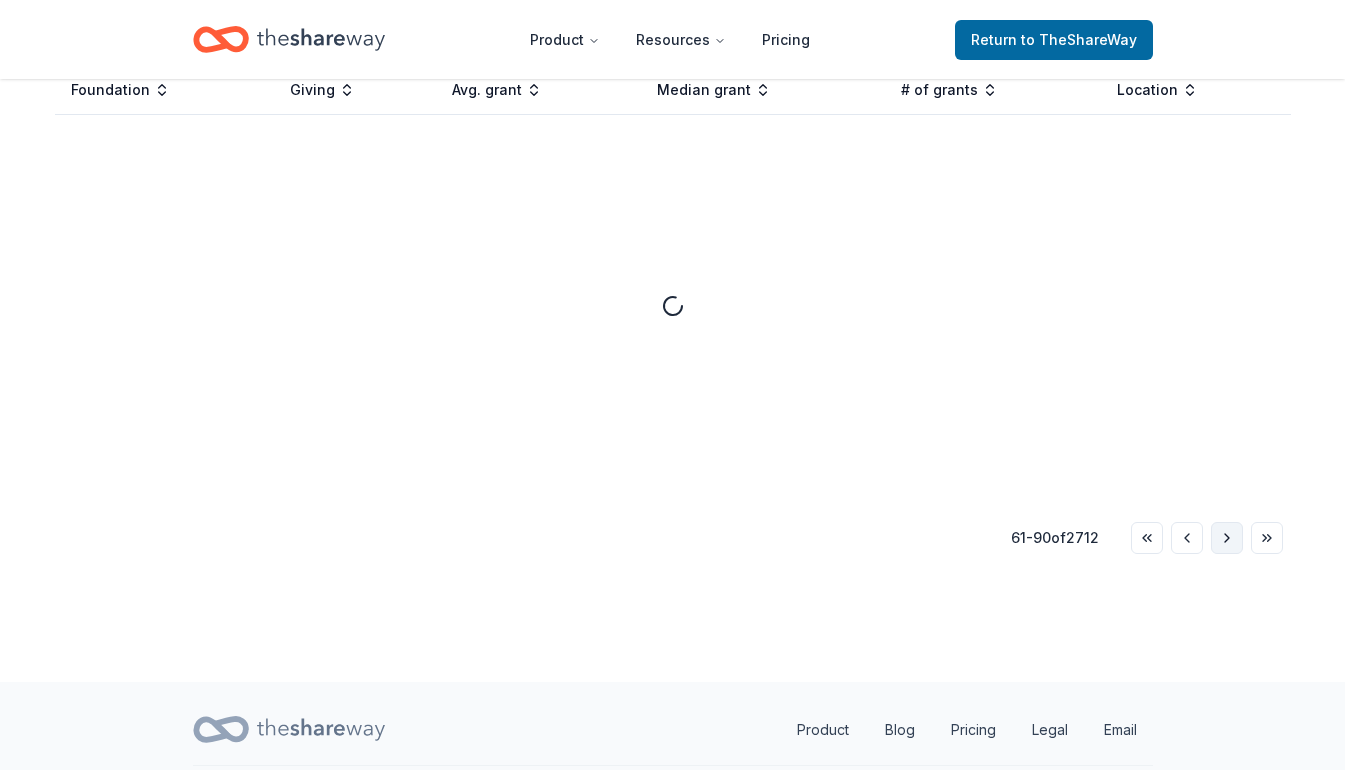 click on "Go to next page" at bounding box center (1227, 538) 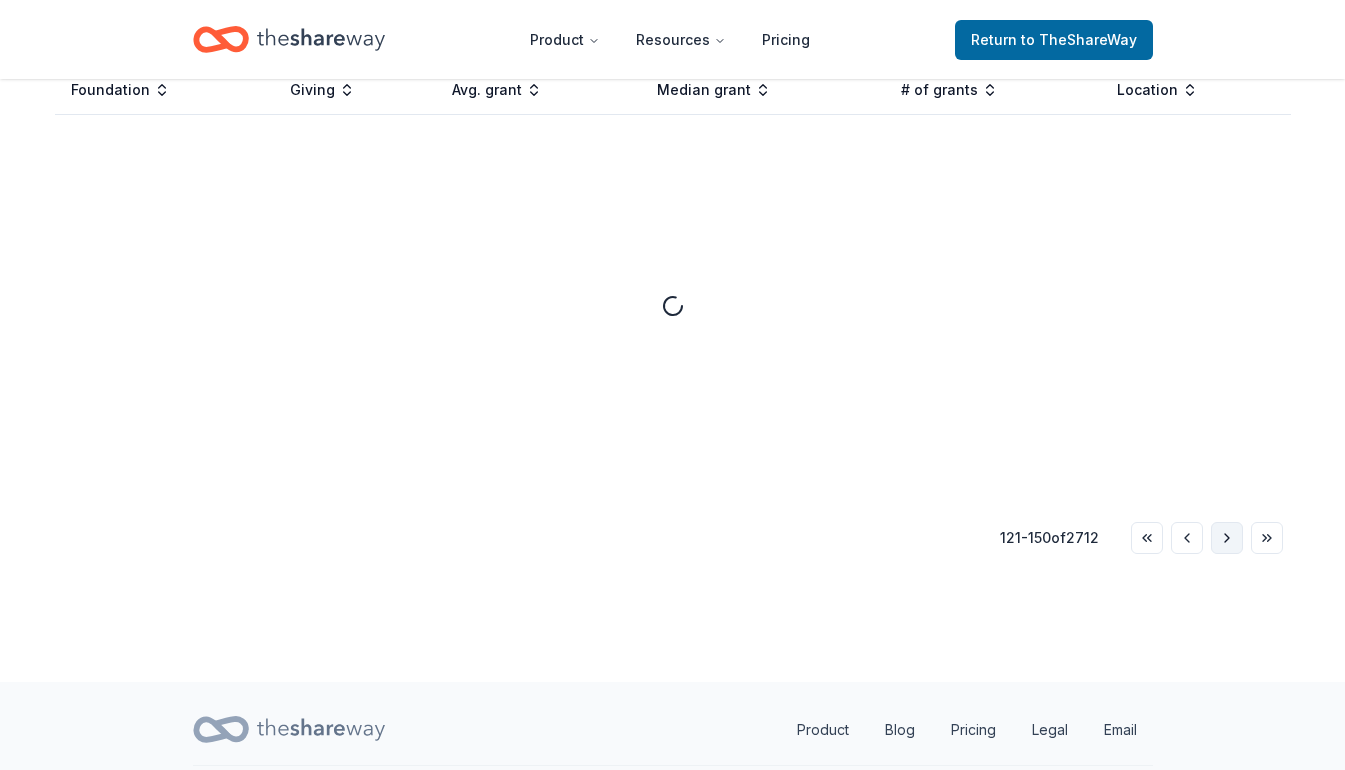 click on "Go to next page" at bounding box center (1227, 538) 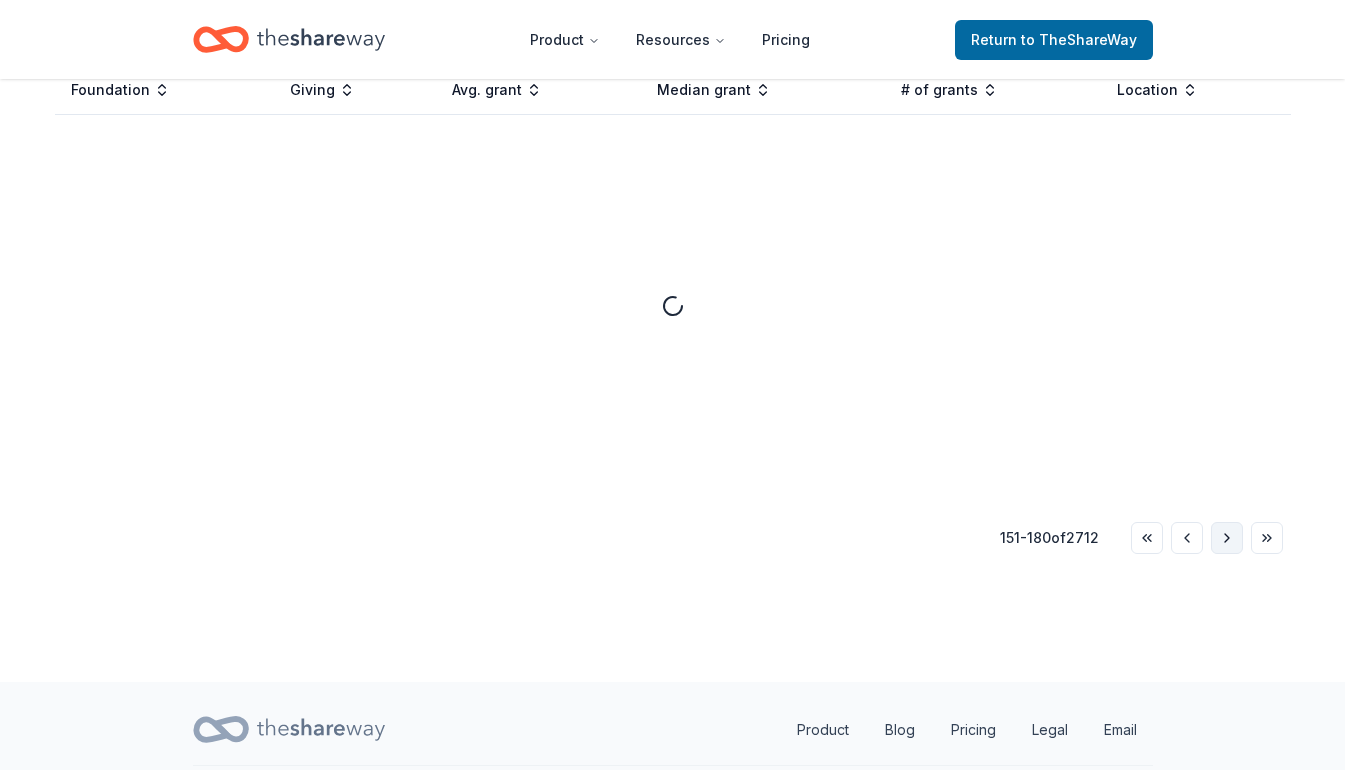 click on "Go to next page" at bounding box center (1227, 538) 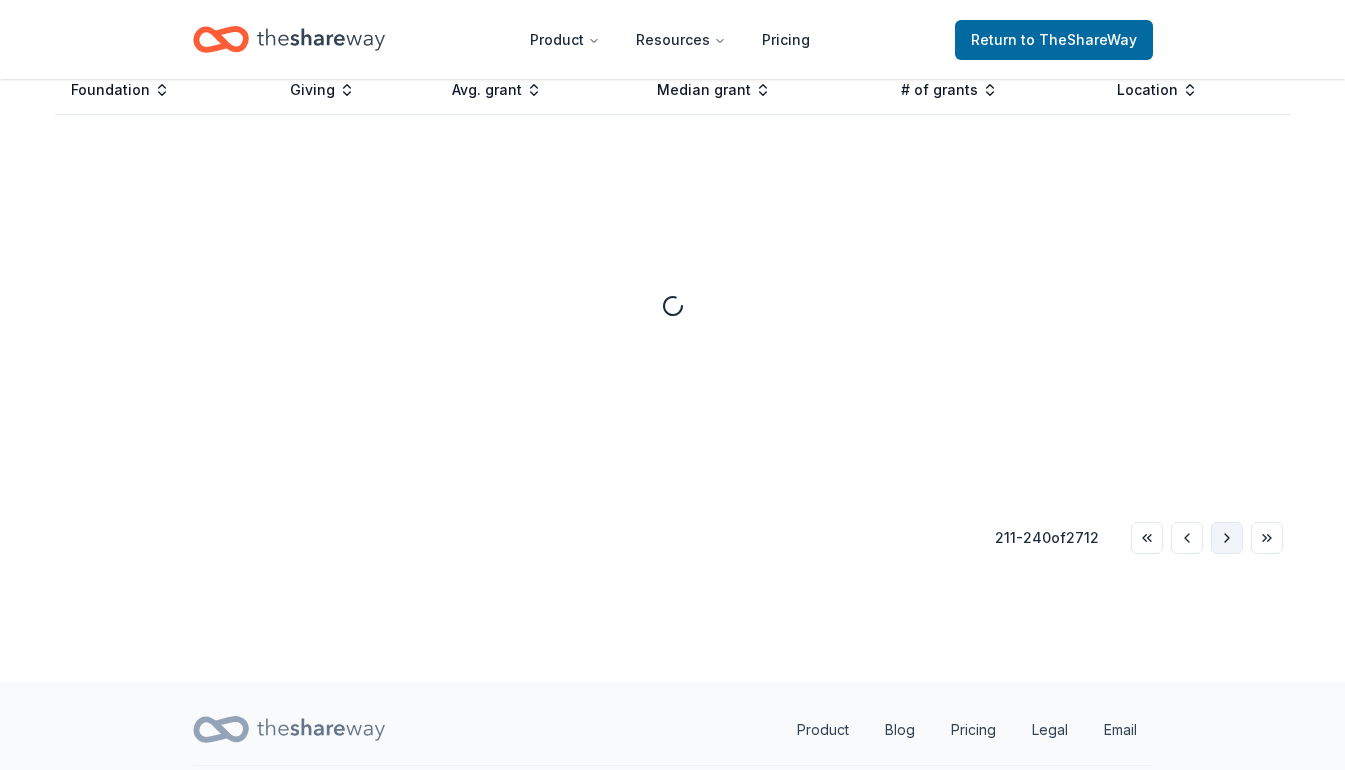 click on "Go to next page" at bounding box center [1227, 538] 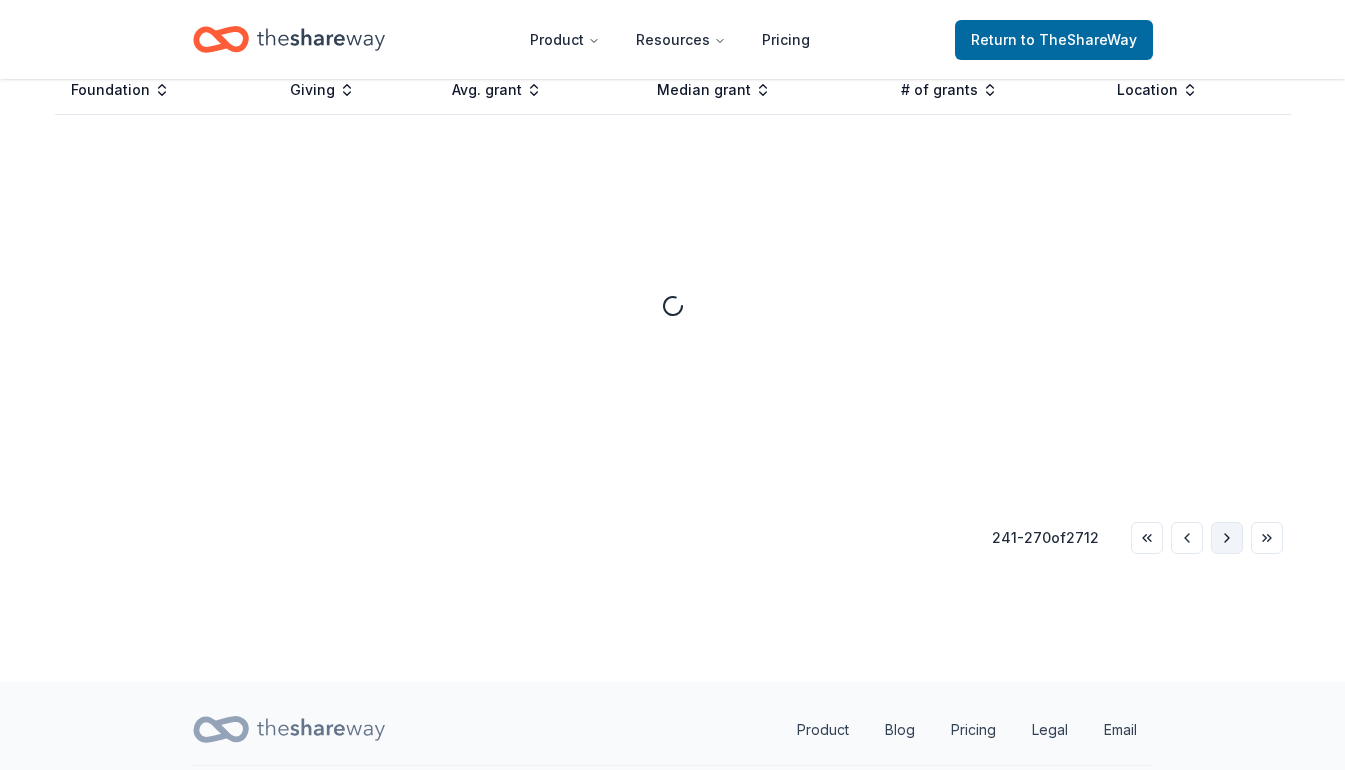 click on "Go to next page" at bounding box center (1227, 538) 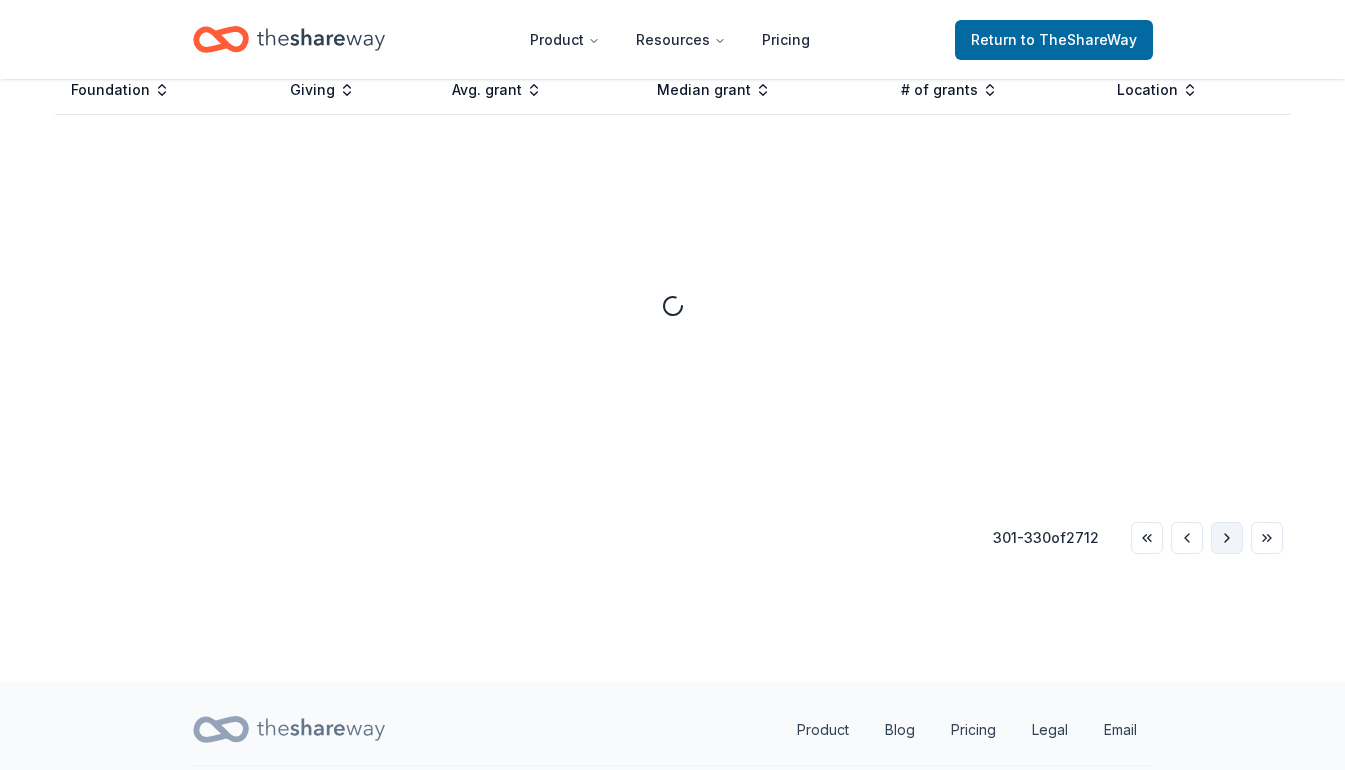 click on "Go to next page" at bounding box center [1227, 538] 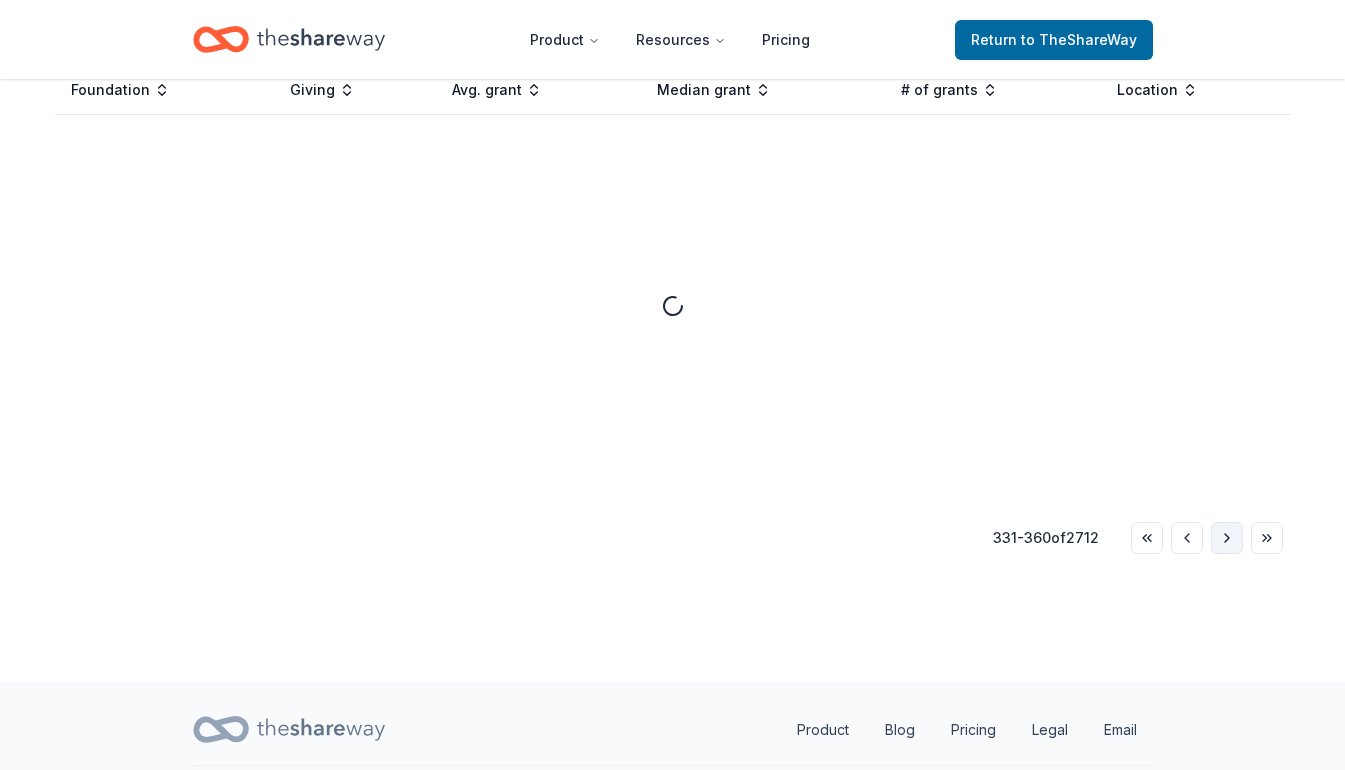 click on "Go to next page" at bounding box center [1227, 538] 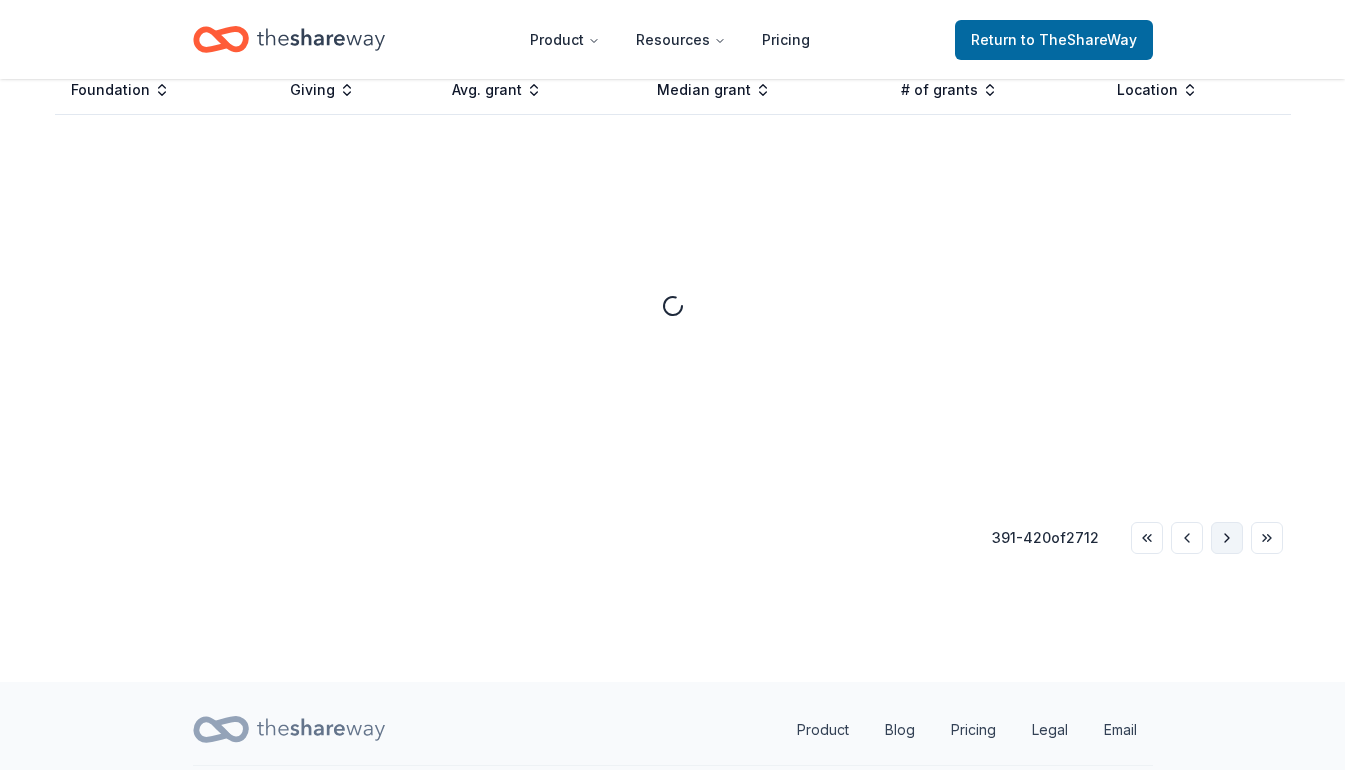 click on "Go to next page" at bounding box center [1227, 538] 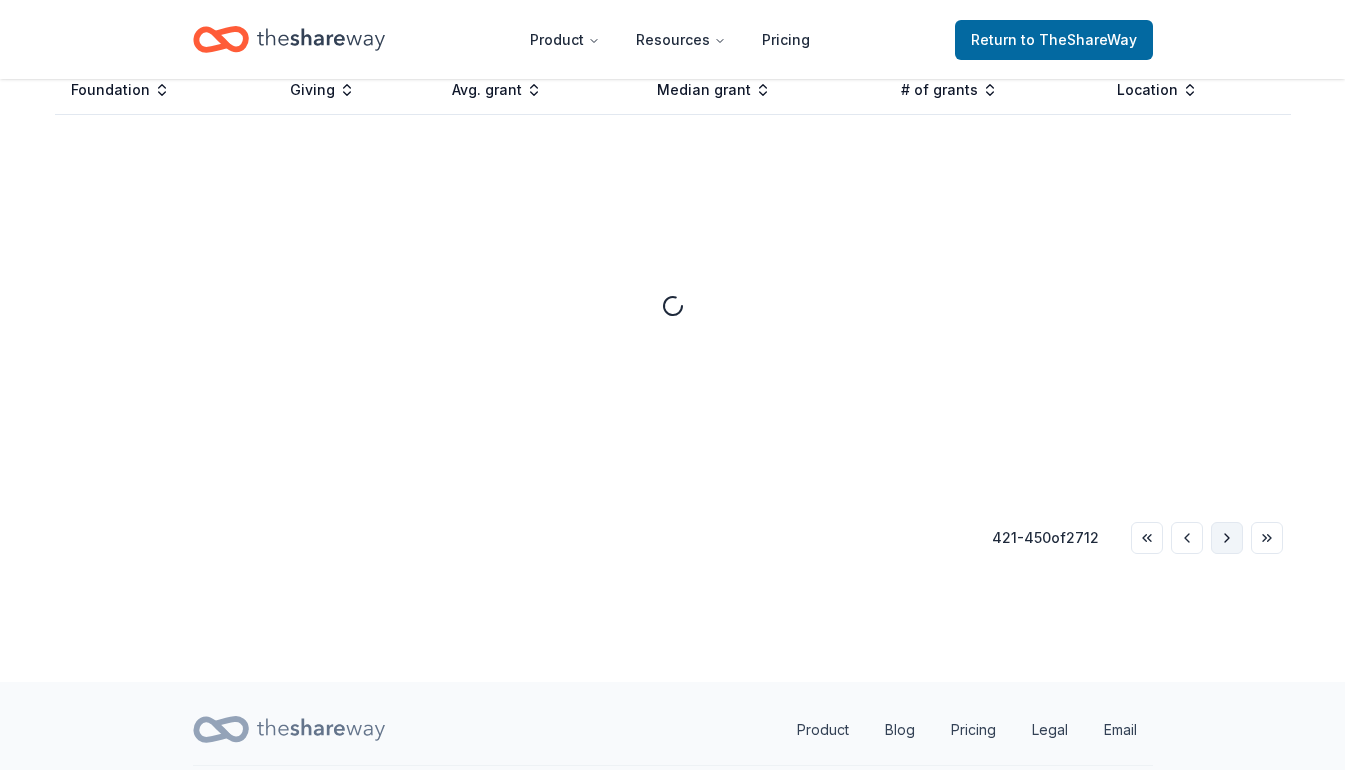 click on "Go to next page" at bounding box center (1227, 538) 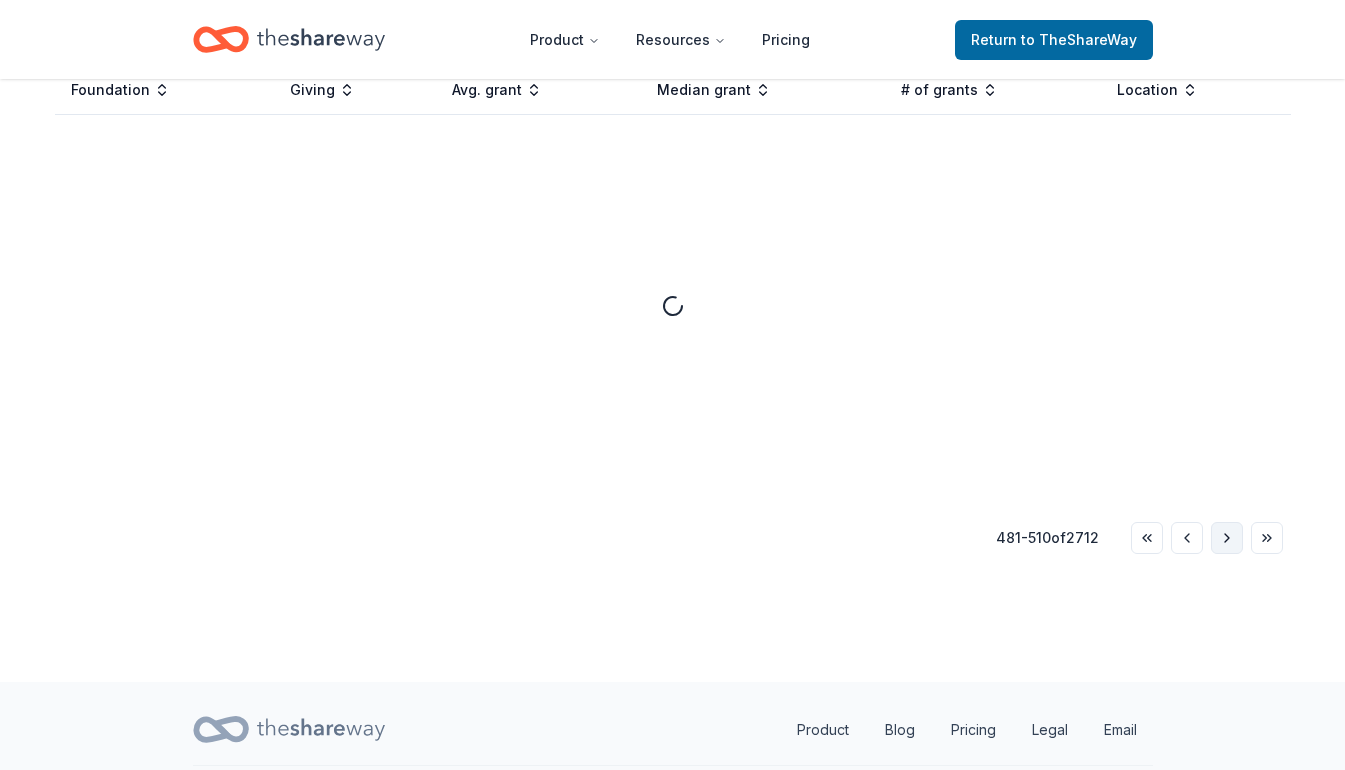 click on "Go to next page" at bounding box center (1227, 538) 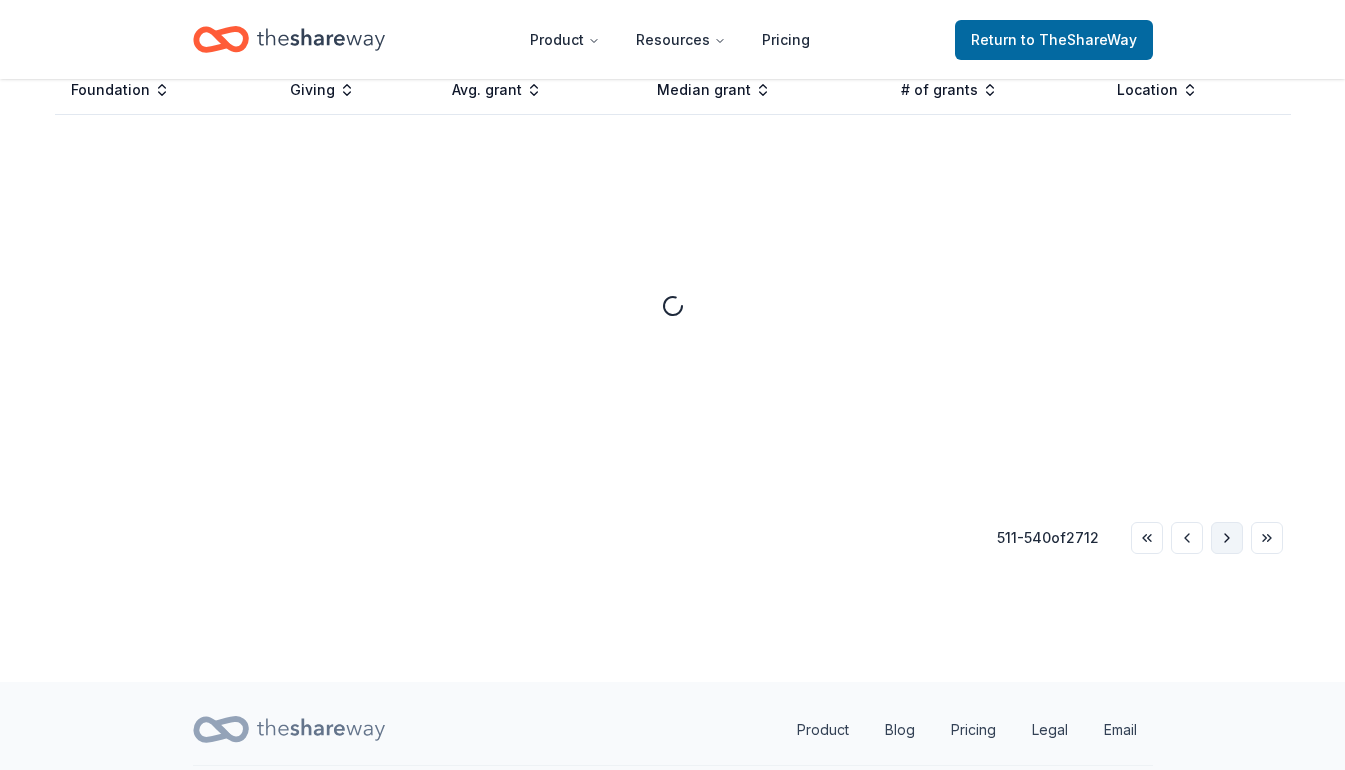 click on "Go to next page" at bounding box center (1227, 538) 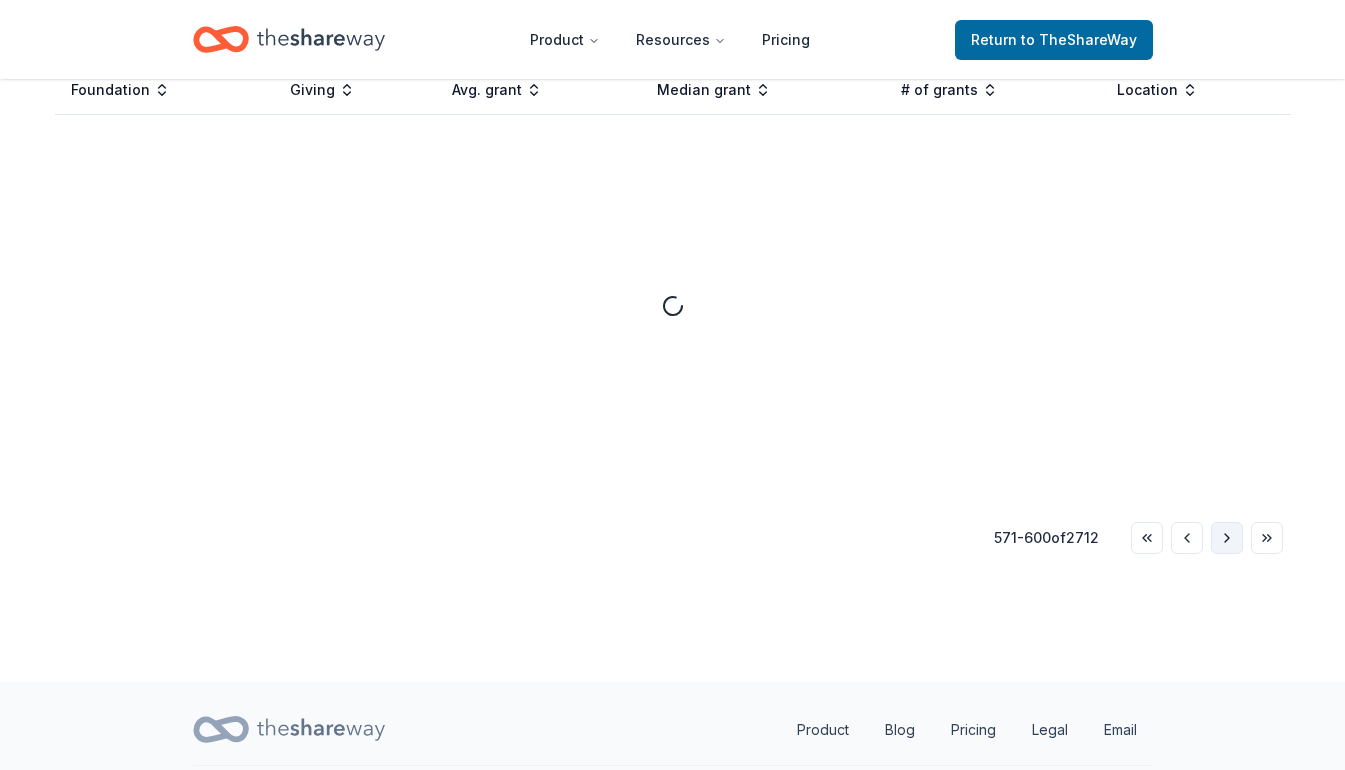click on "Go to next page" at bounding box center [1227, 538] 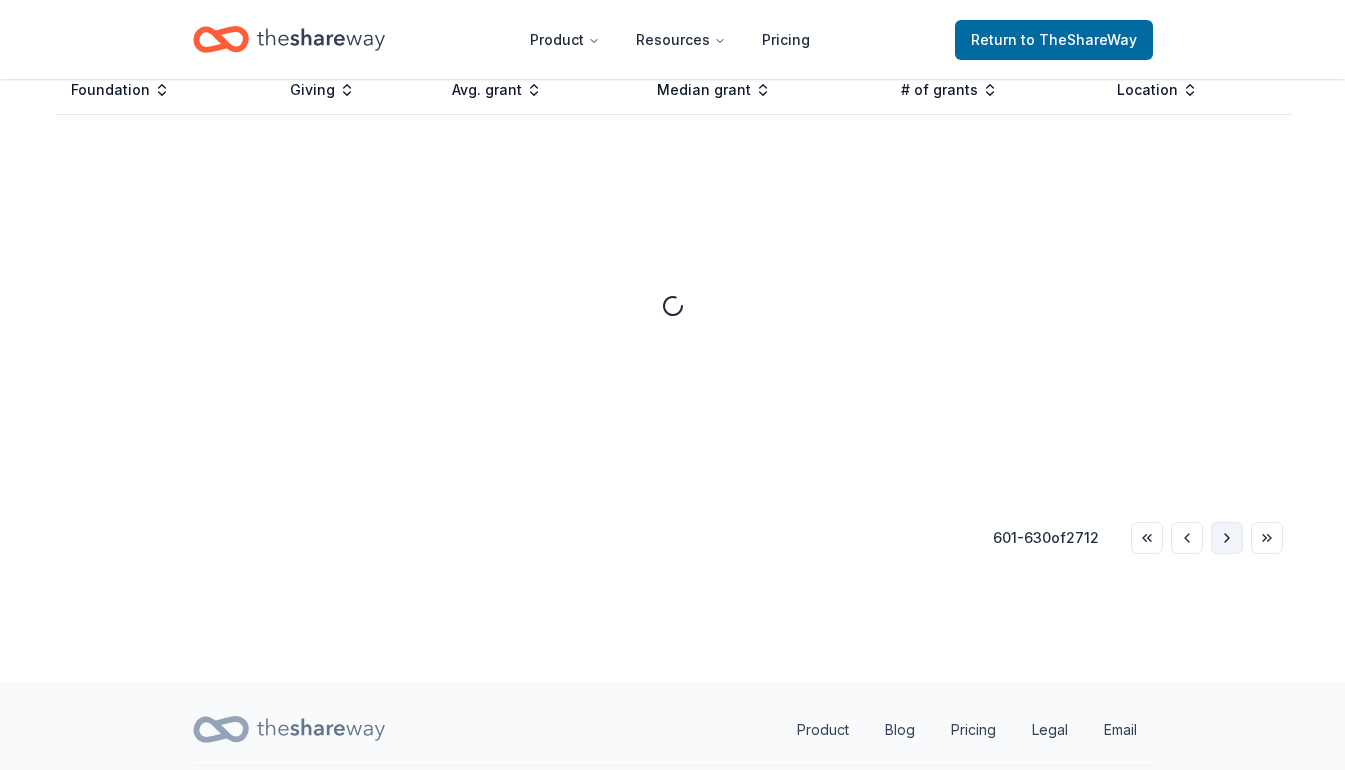 click on "Go to next page" at bounding box center (1227, 538) 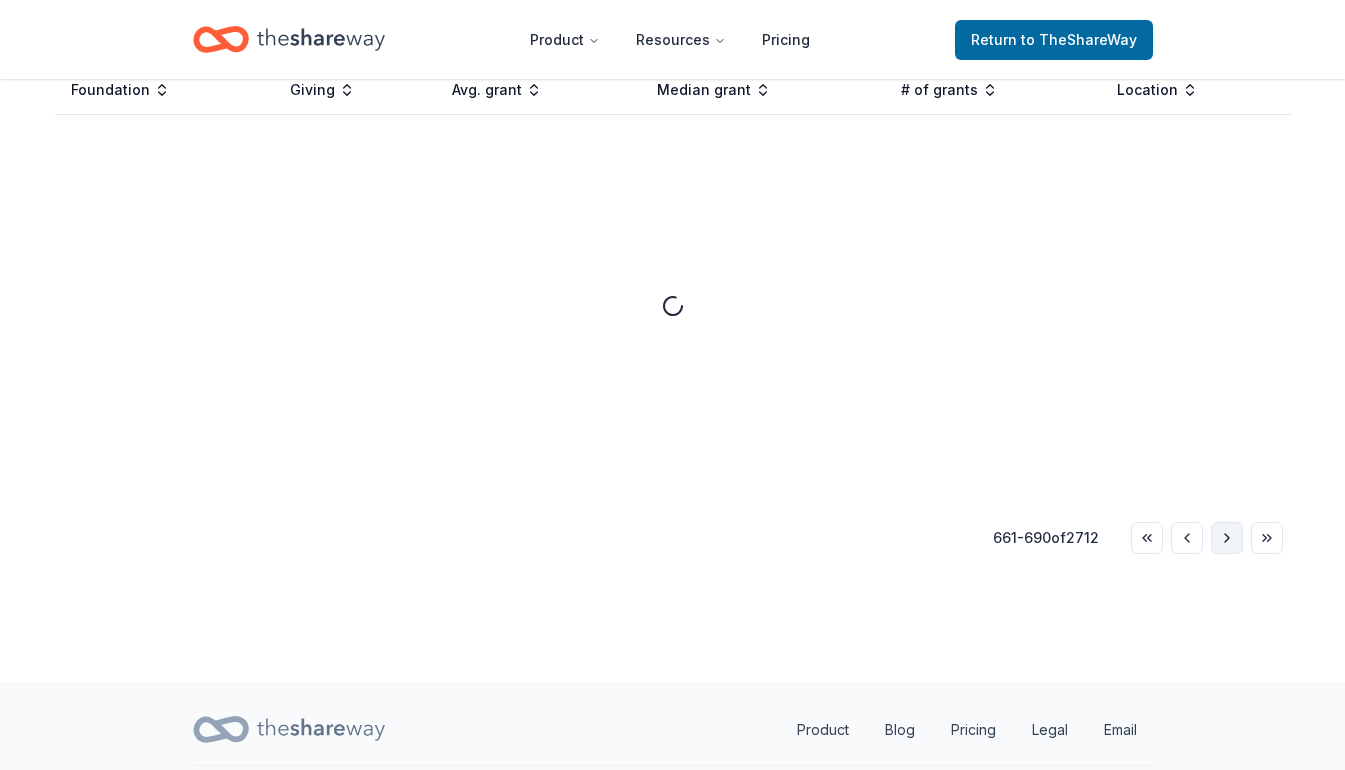 click on "Go to next page" at bounding box center (1227, 538) 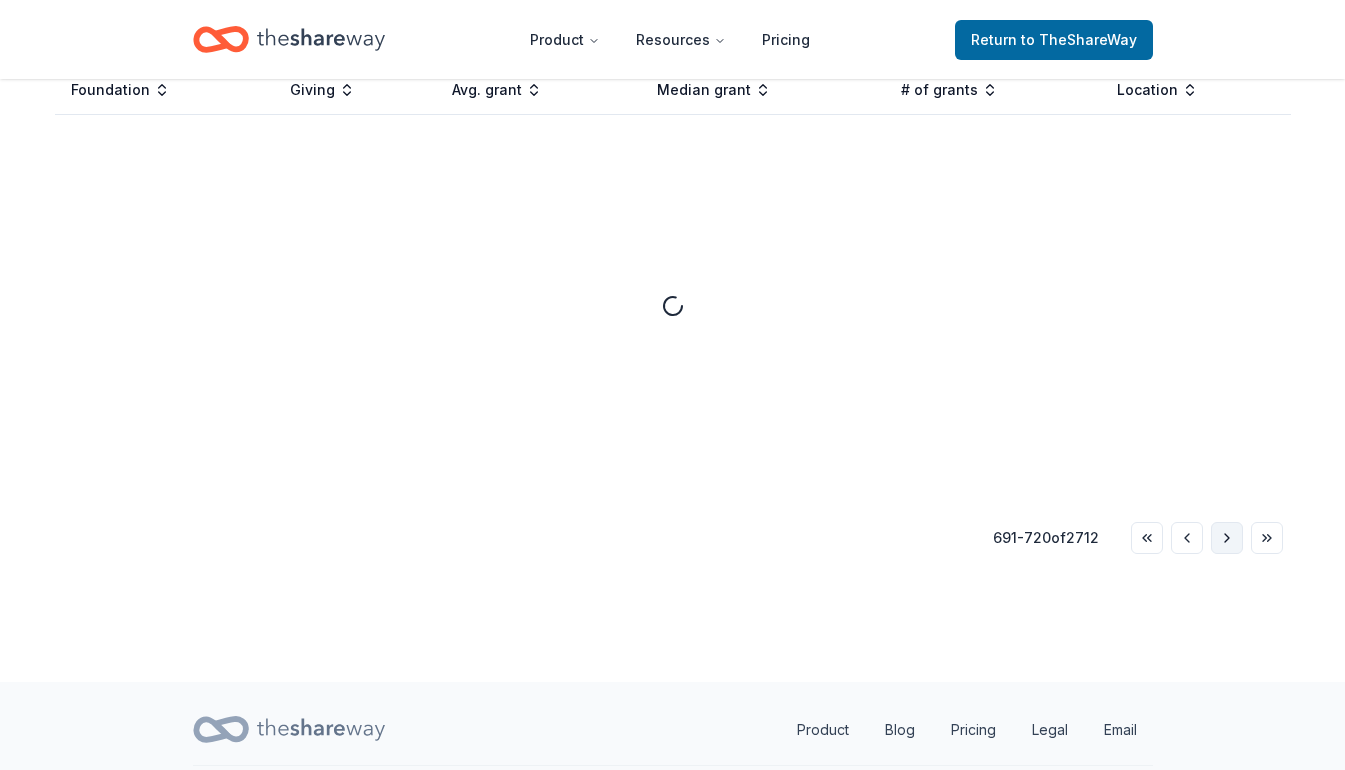 click on "Go to next page" at bounding box center [1227, 538] 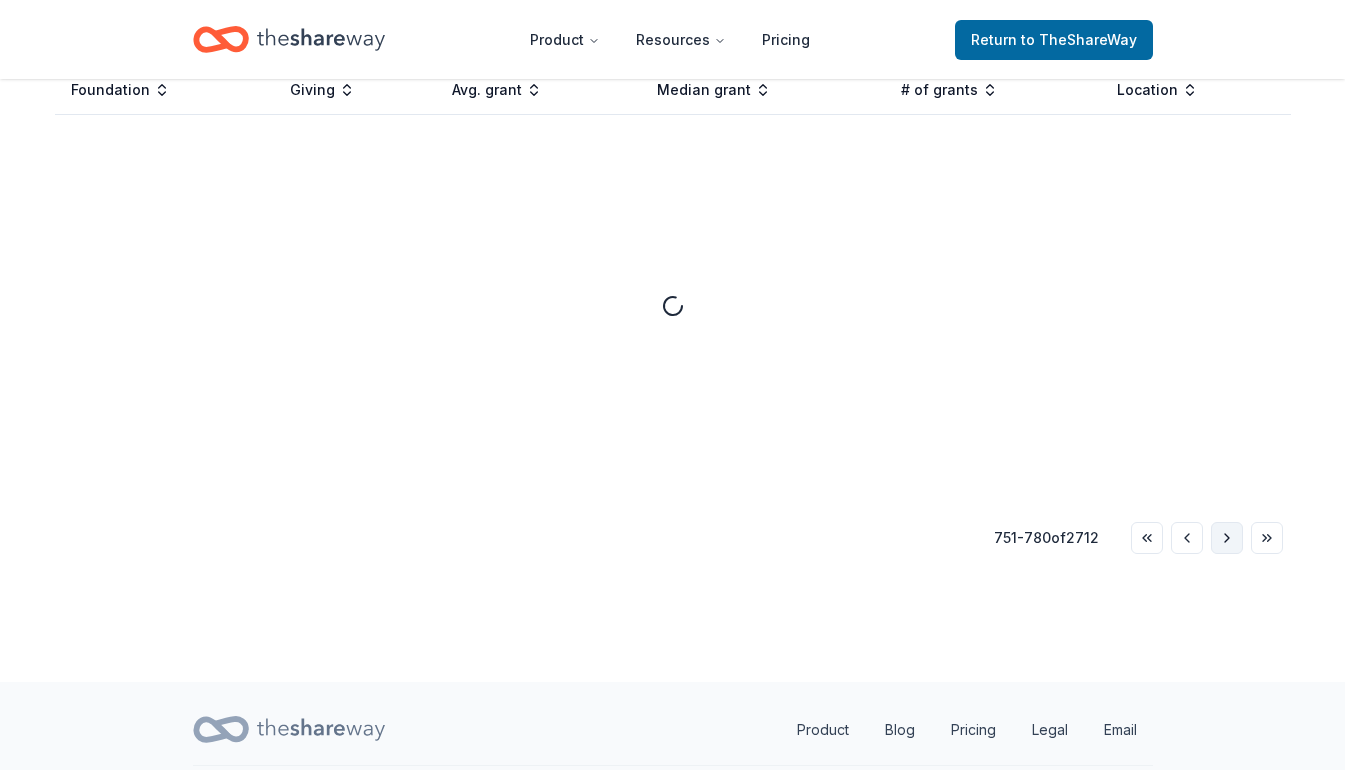 click on "Go to next page" at bounding box center (1227, 538) 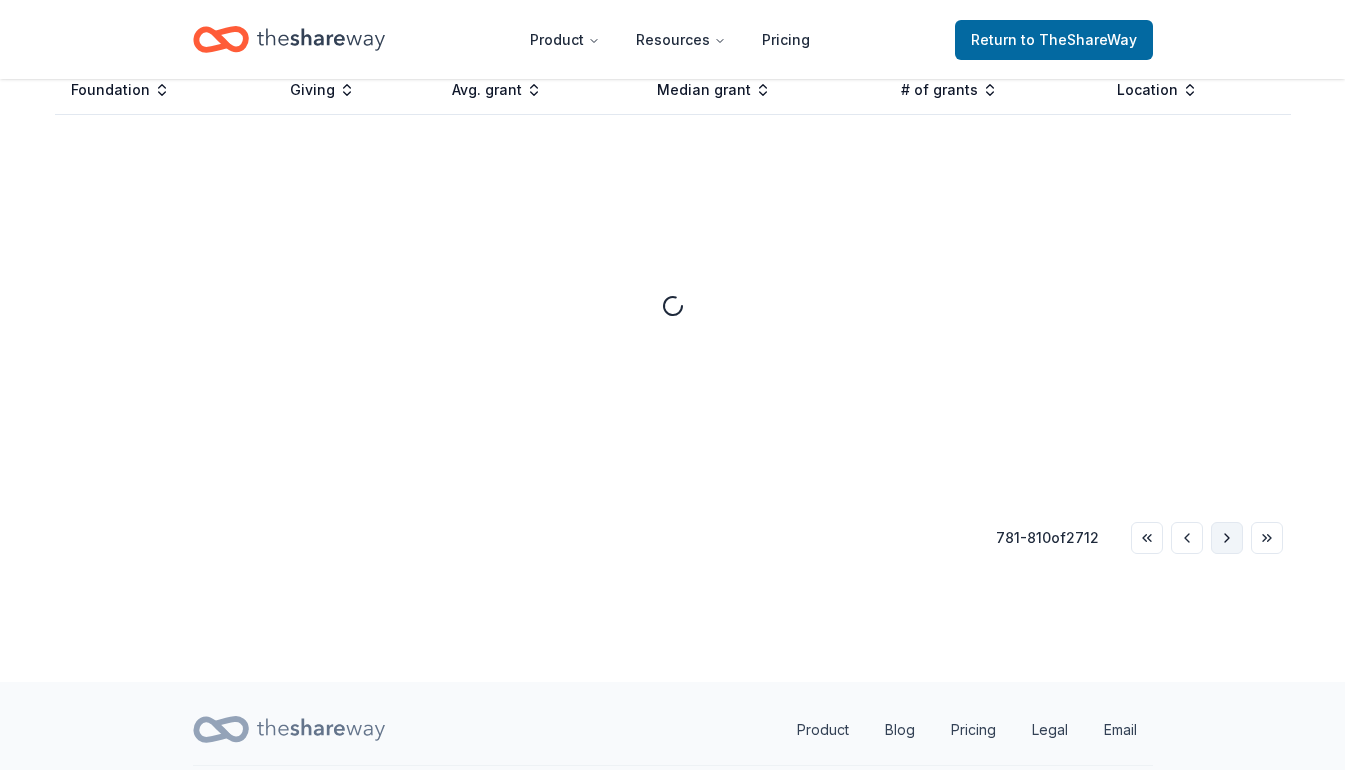 click on "Go to next page" at bounding box center (1227, 538) 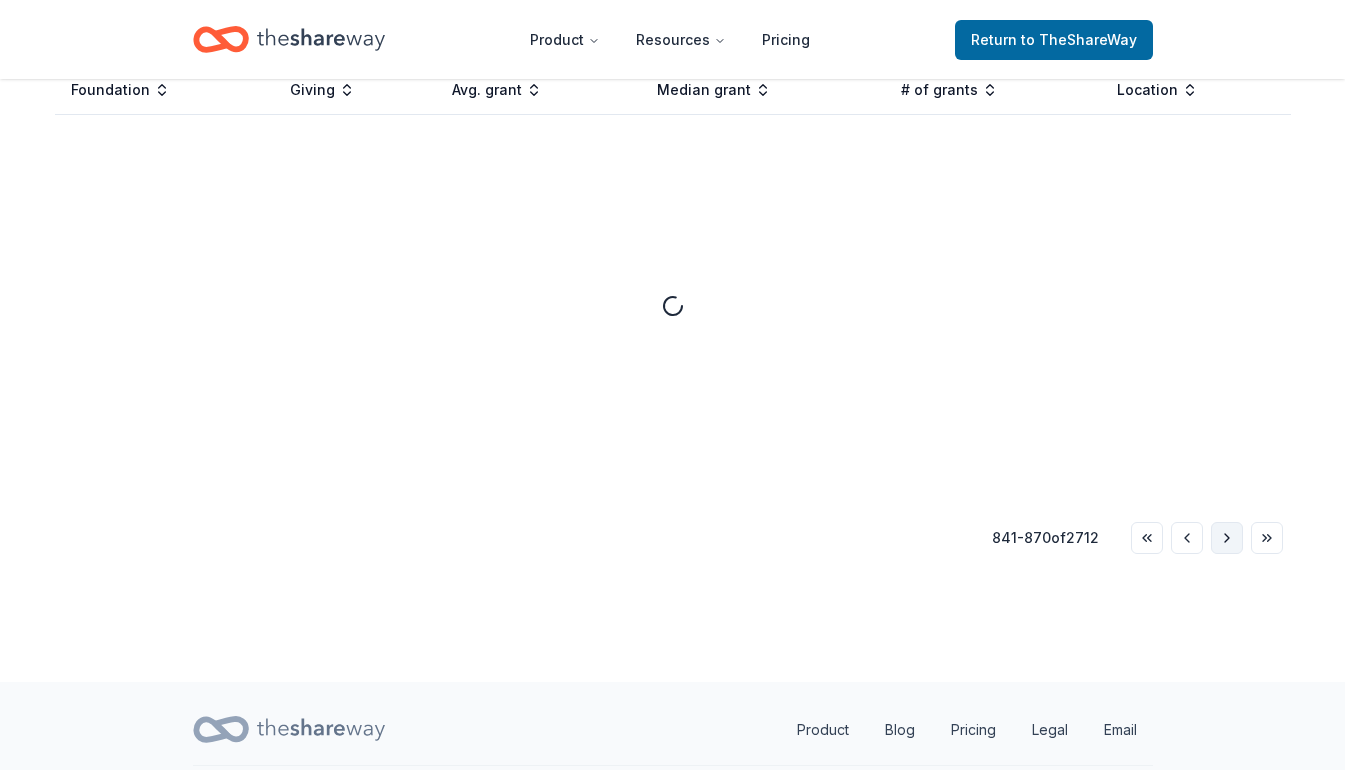 click on "Go to next page" at bounding box center [1227, 538] 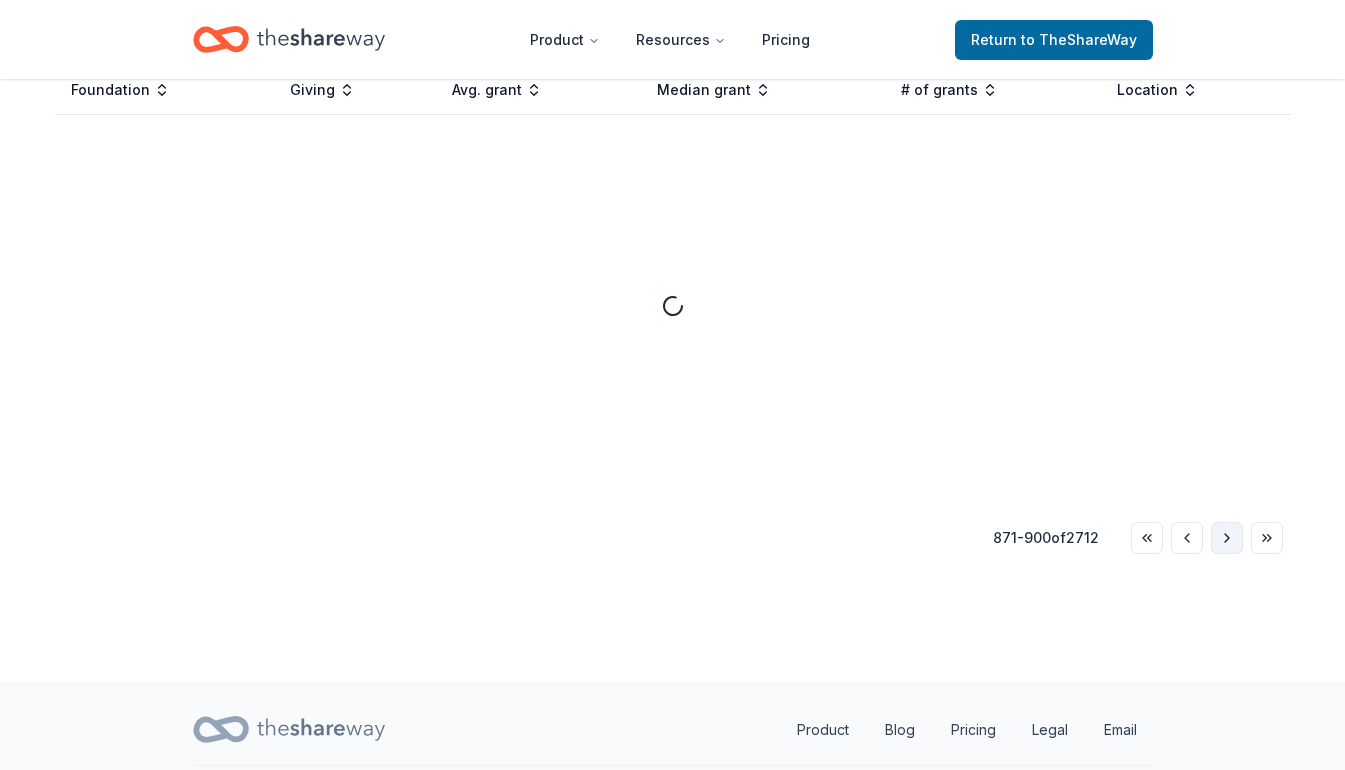 click on "Go to next page" at bounding box center (1227, 538) 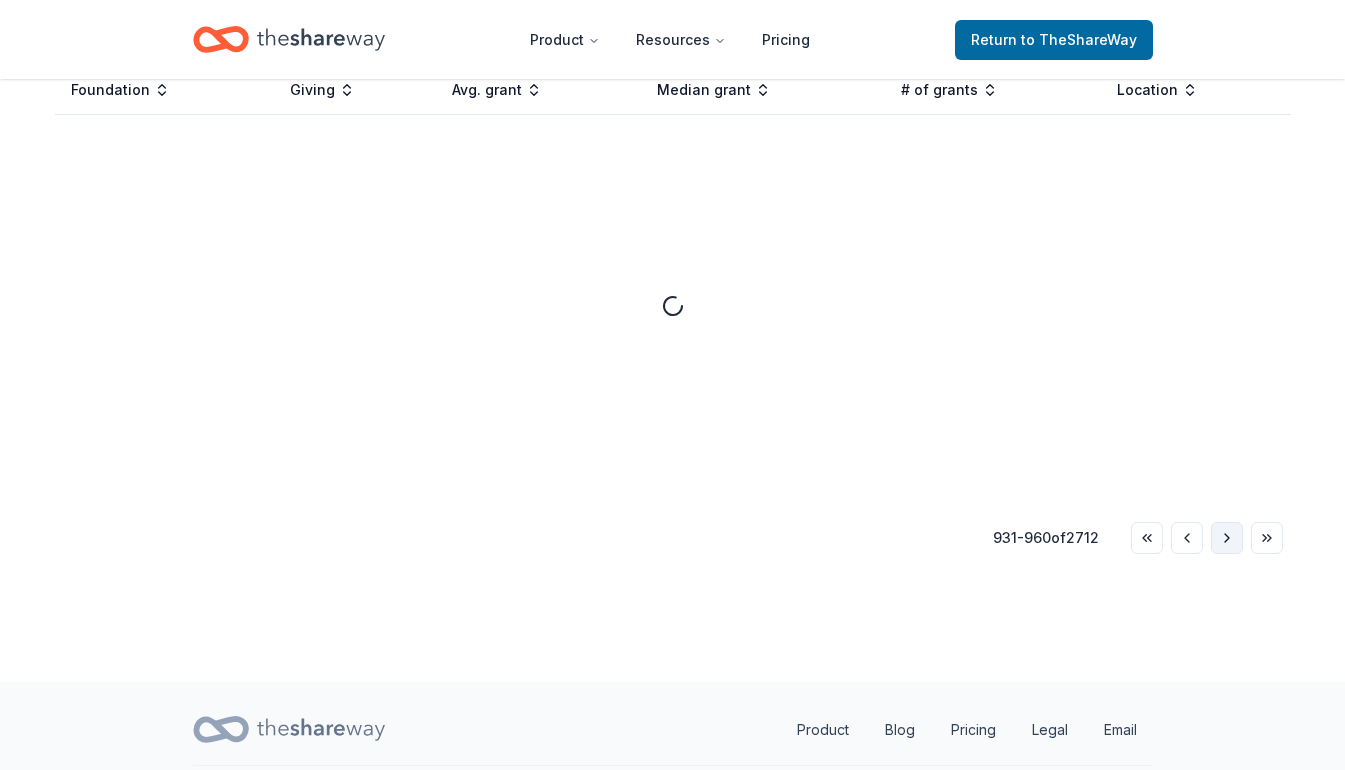 click on "Go to next page" at bounding box center [1227, 538] 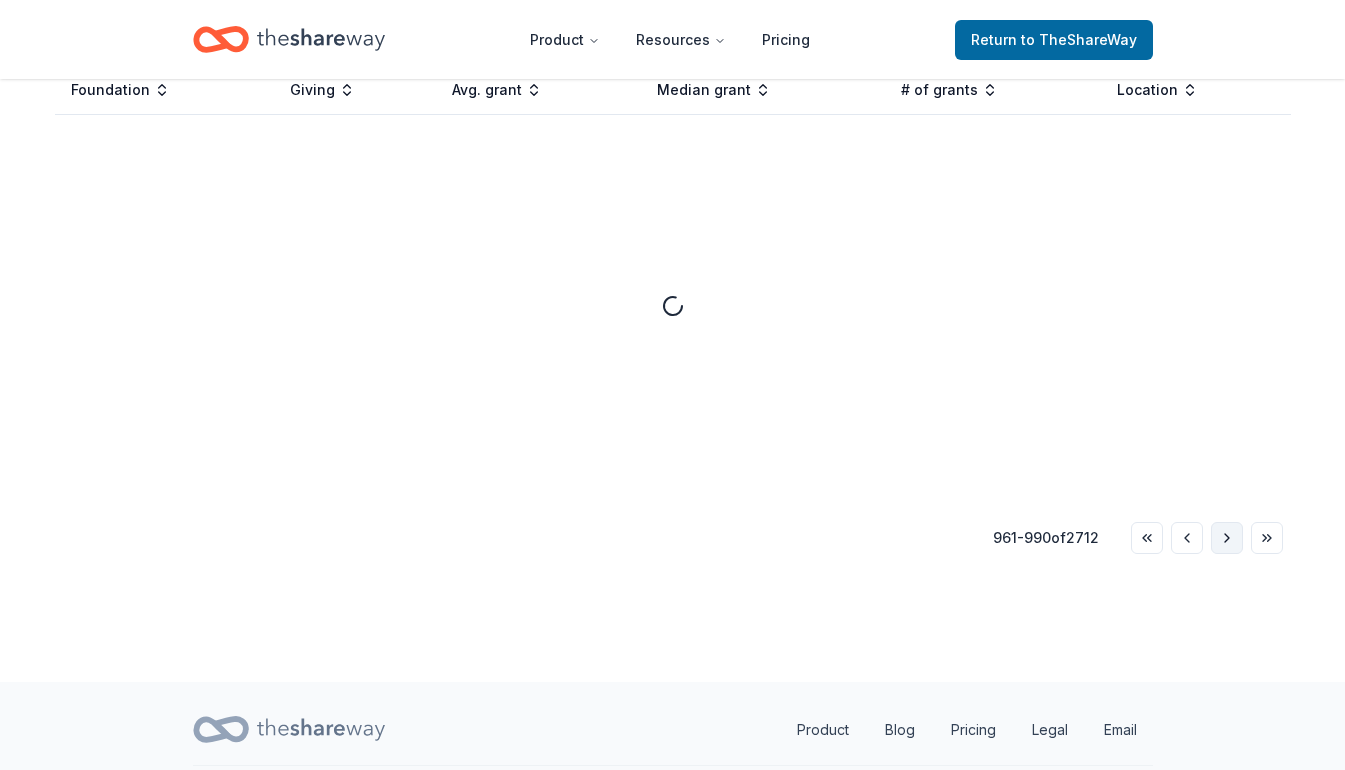 click on "Go to next page" at bounding box center [1227, 538] 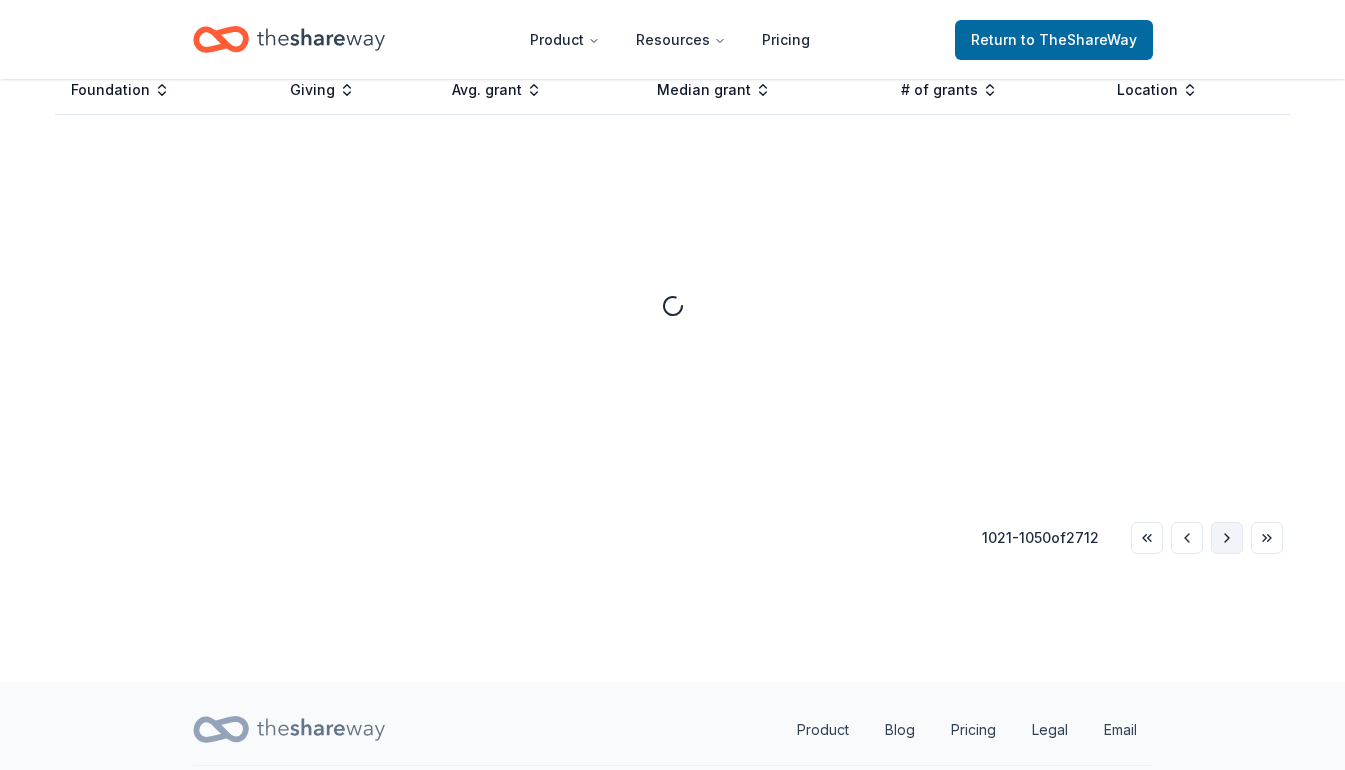 click on "Go to next page" at bounding box center [1227, 538] 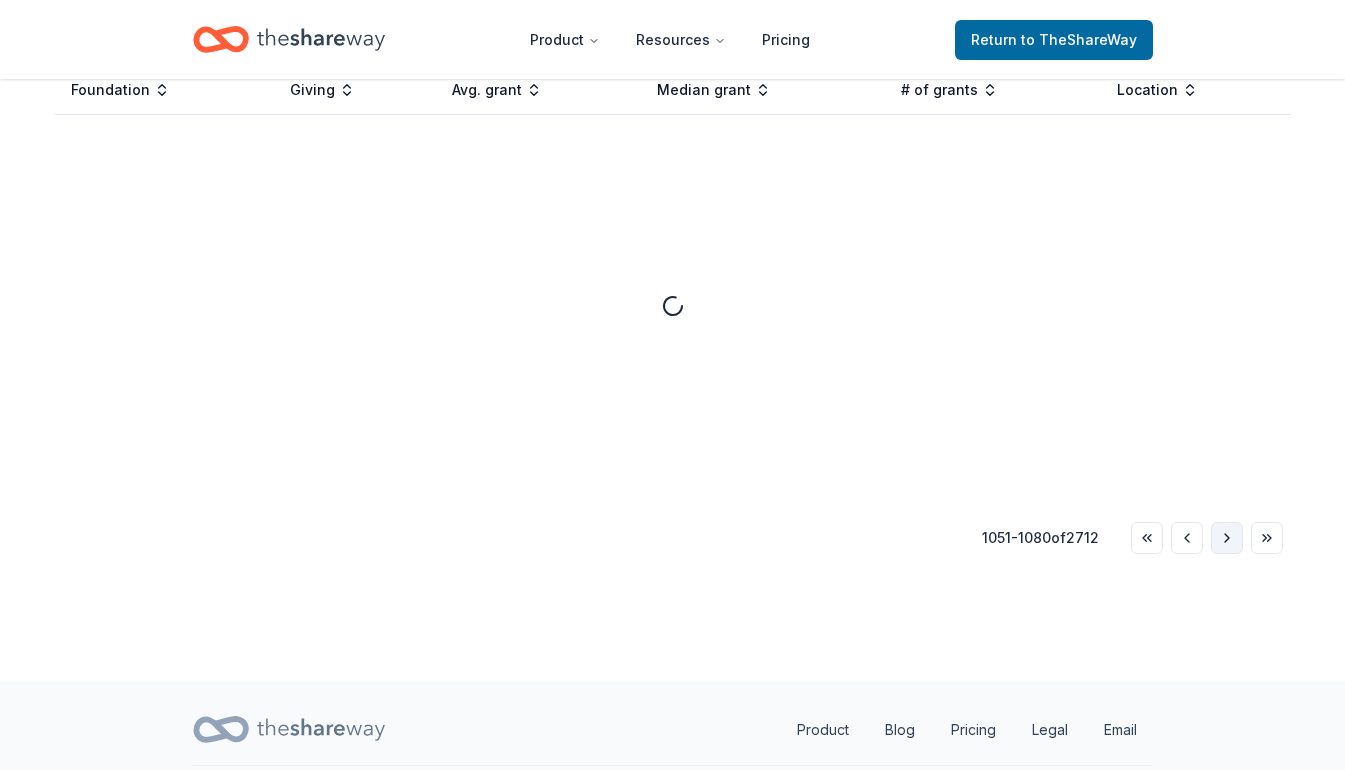 click on "Go to next page" at bounding box center [1227, 538] 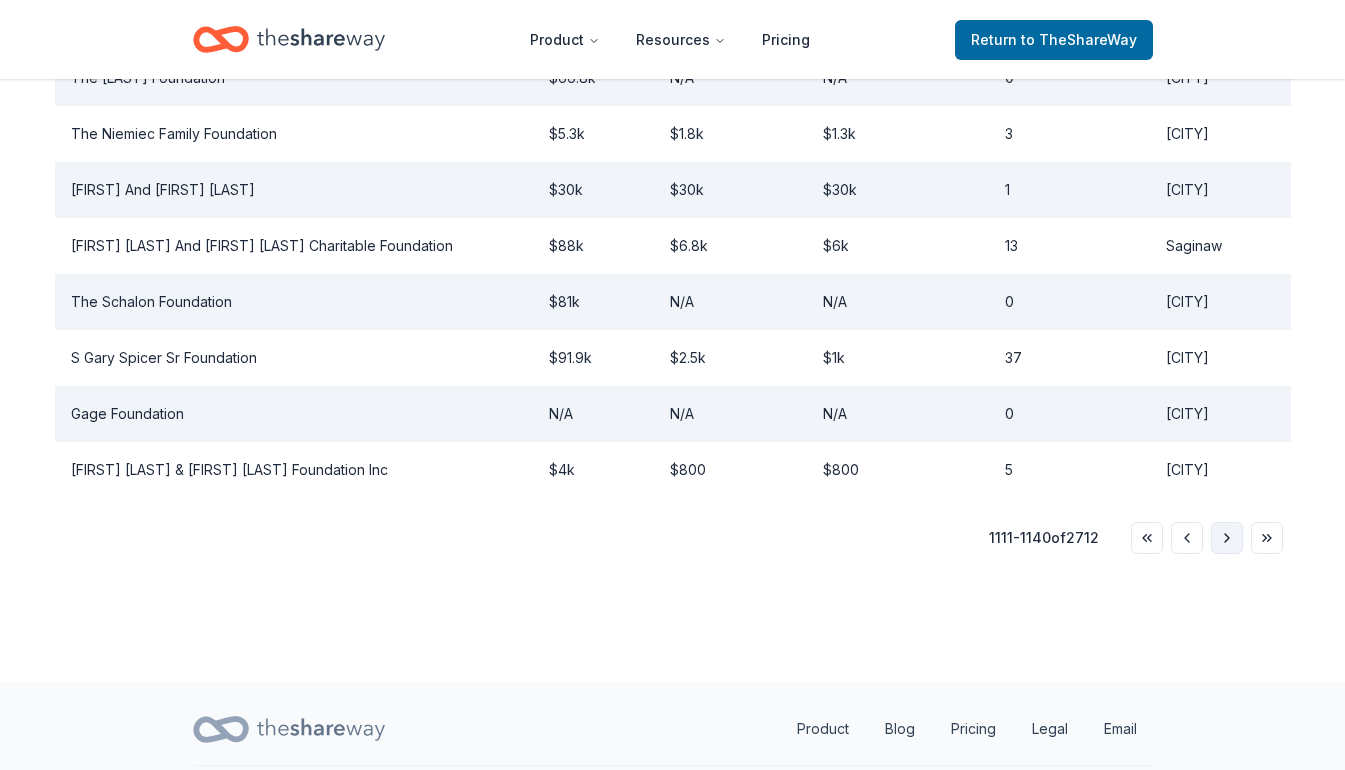 click on "Go to next page" at bounding box center (1227, 538) 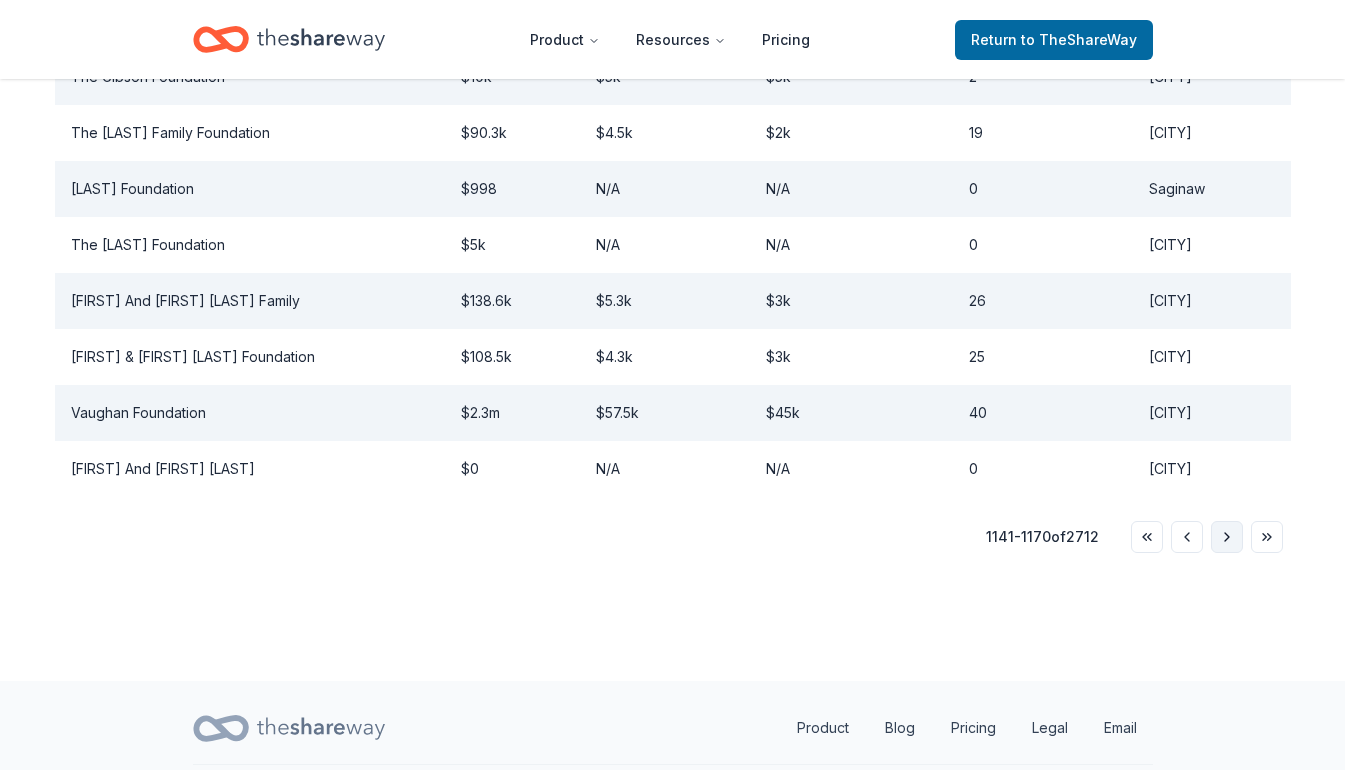 scroll, scrollTop: 1838, scrollLeft: 0, axis: vertical 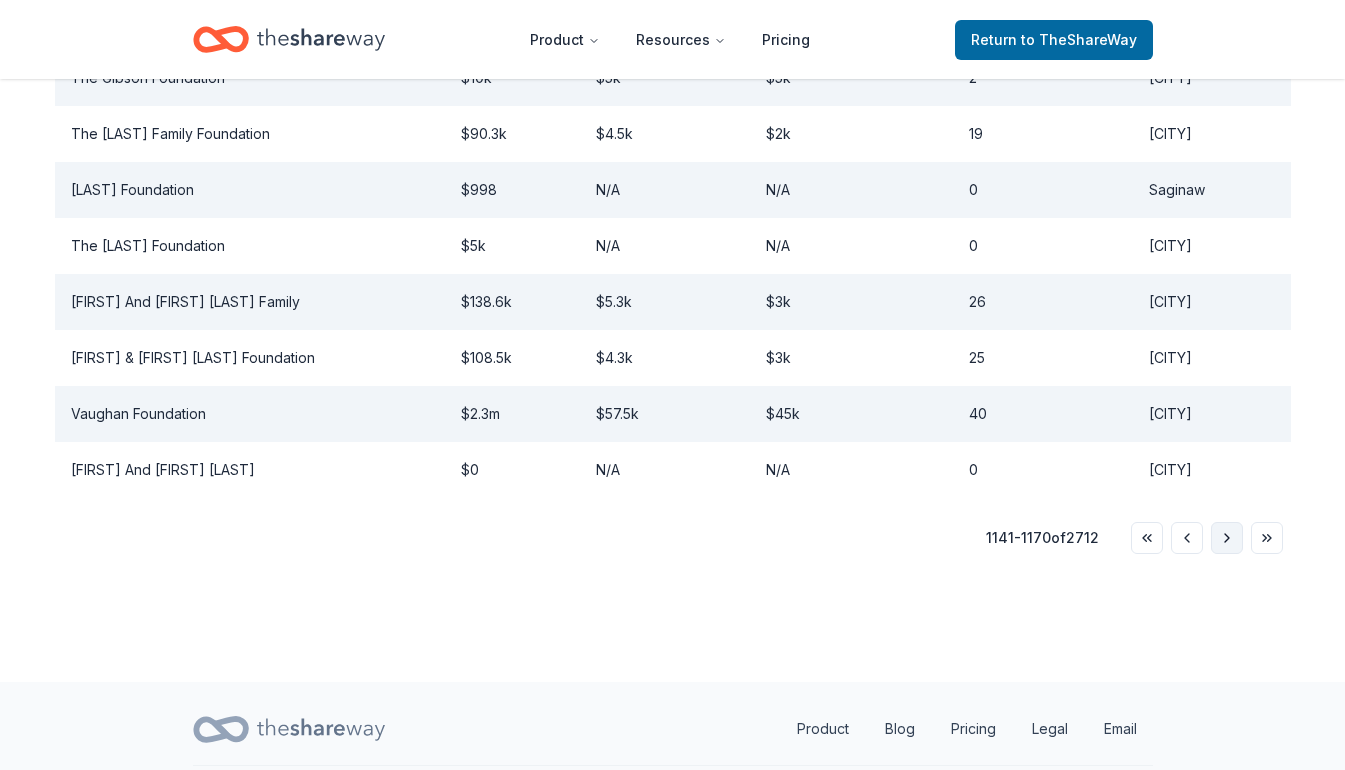 click on "Go to next page" at bounding box center [1227, 538] 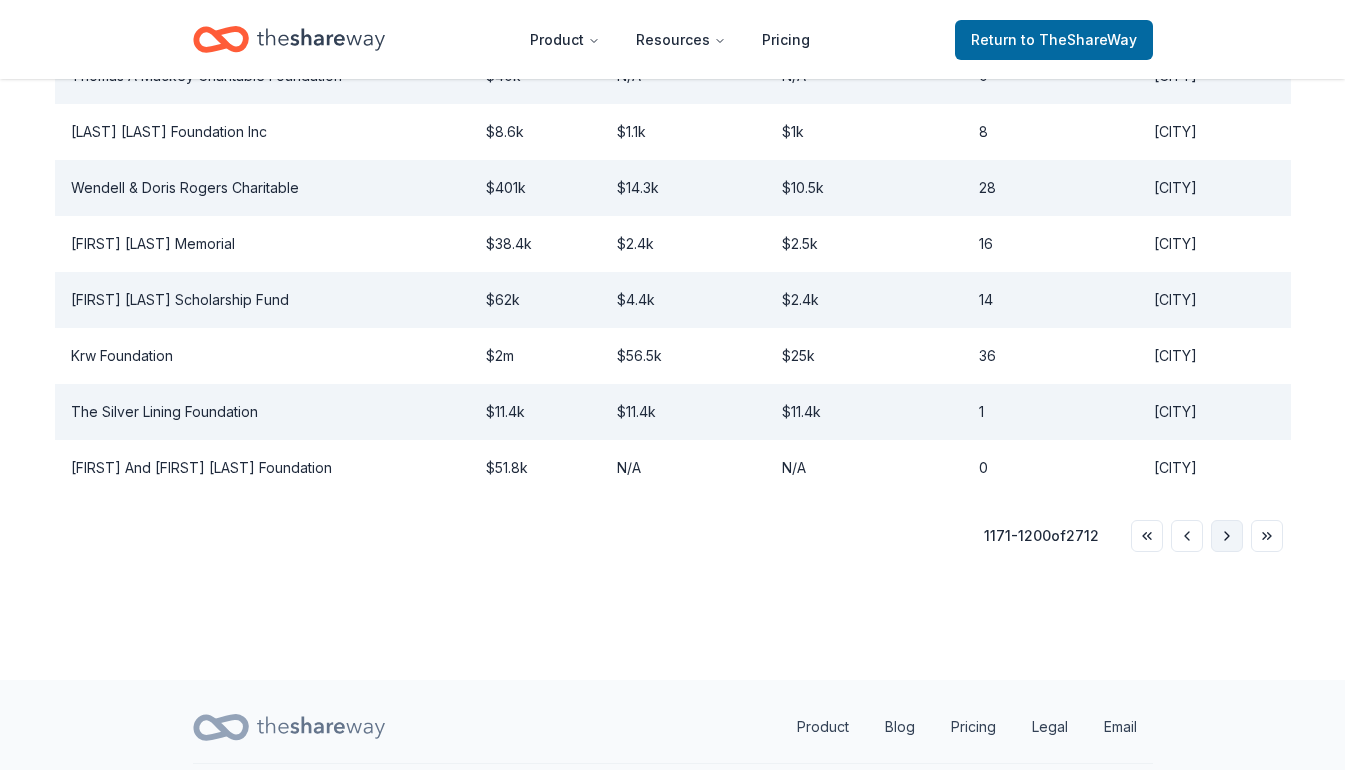 scroll, scrollTop: 1838, scrollLeft: 0, axis: vertical 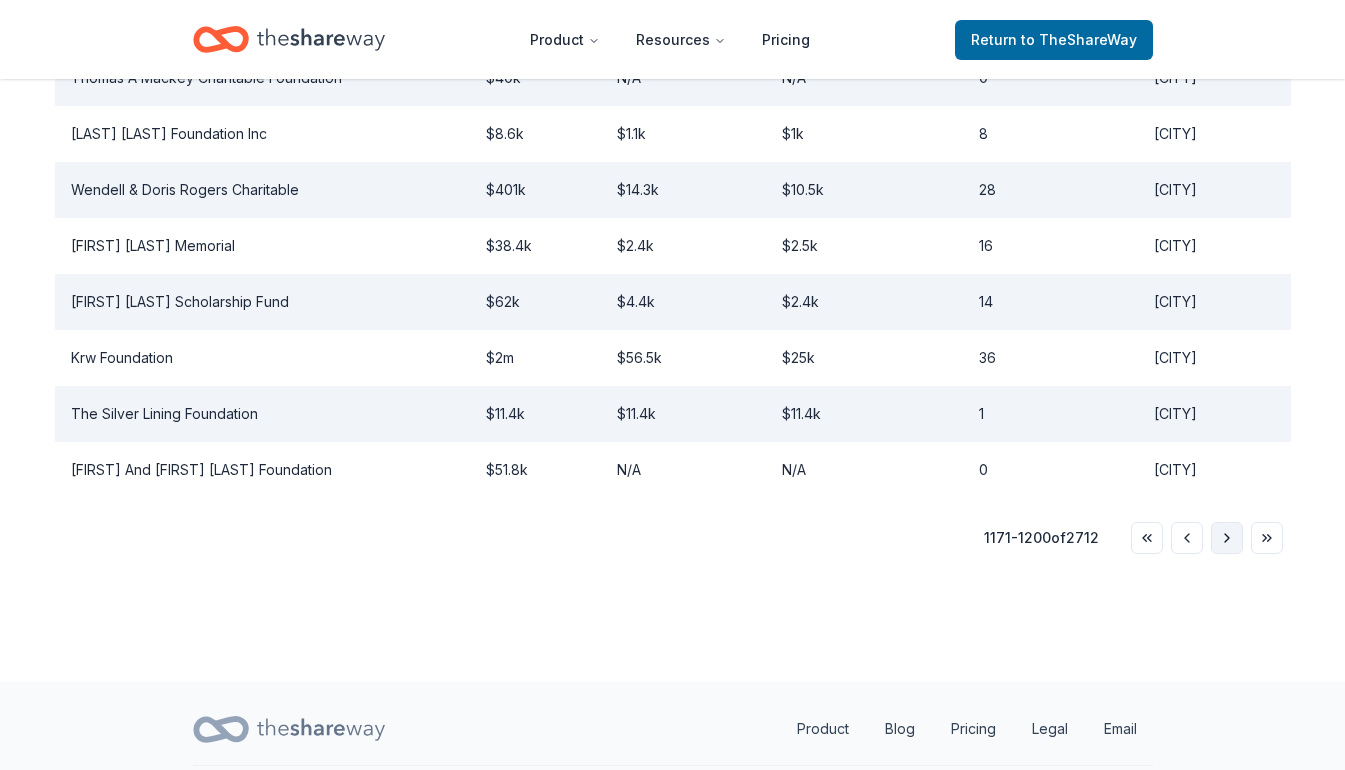 click on "Go to next page" at bounding box center [1227, 538] 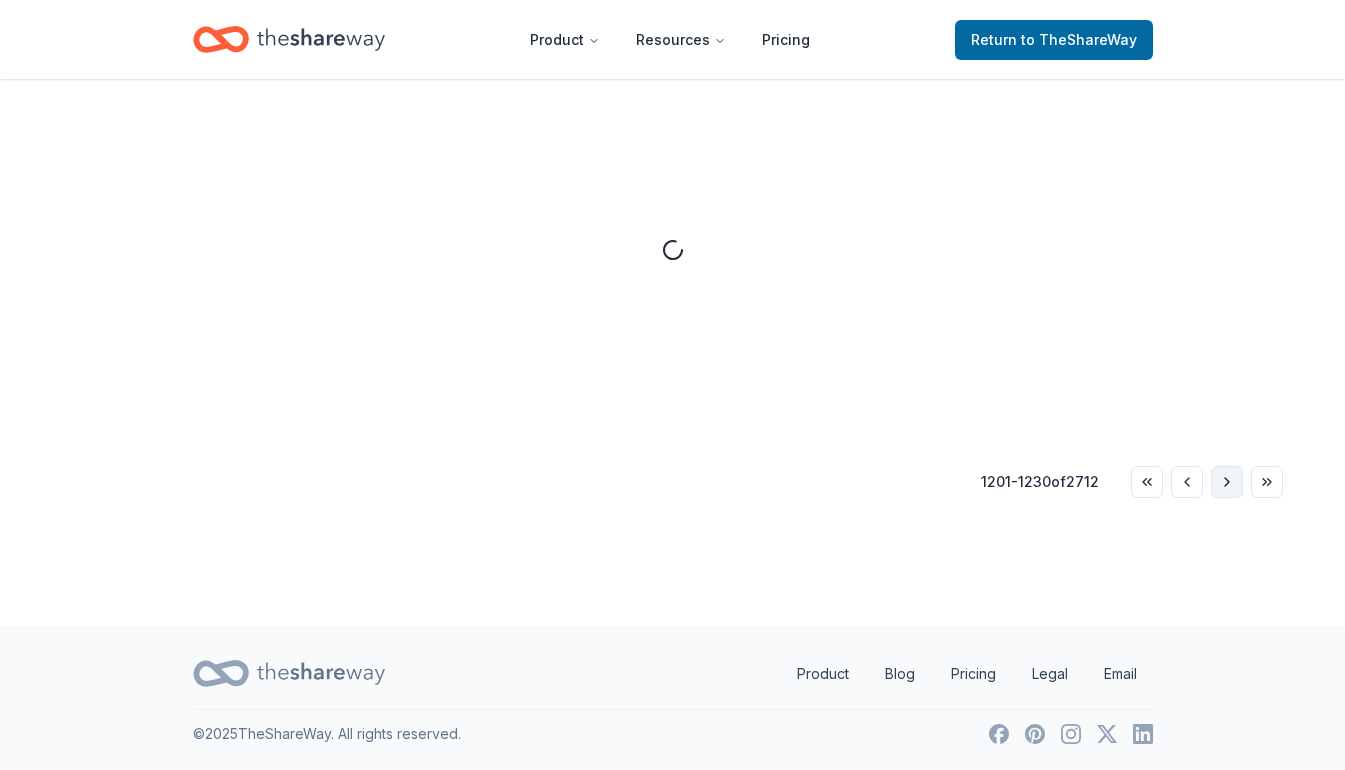 scroll, scrollTop: 541, scrollLeft: 0, axis: vertical 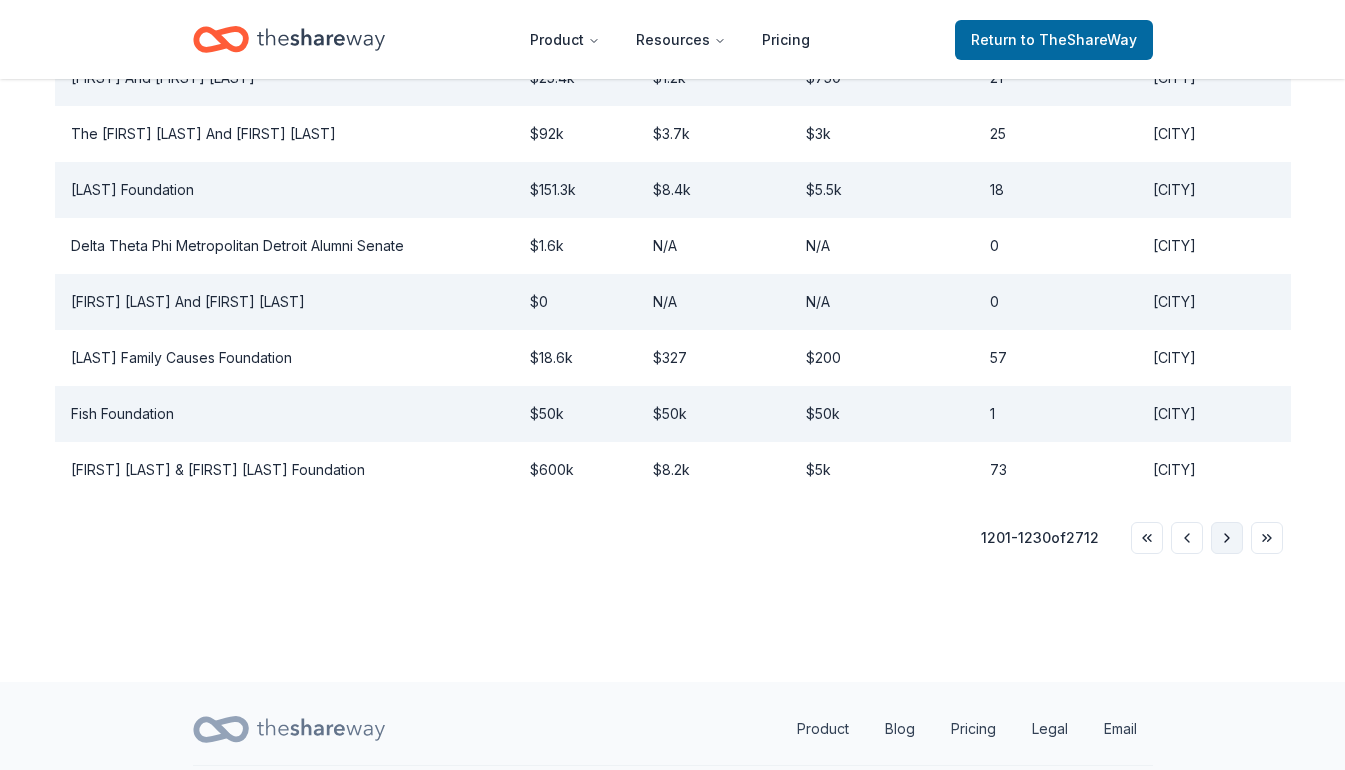 click on "Go to next page" at bounding box center [1227, 538] 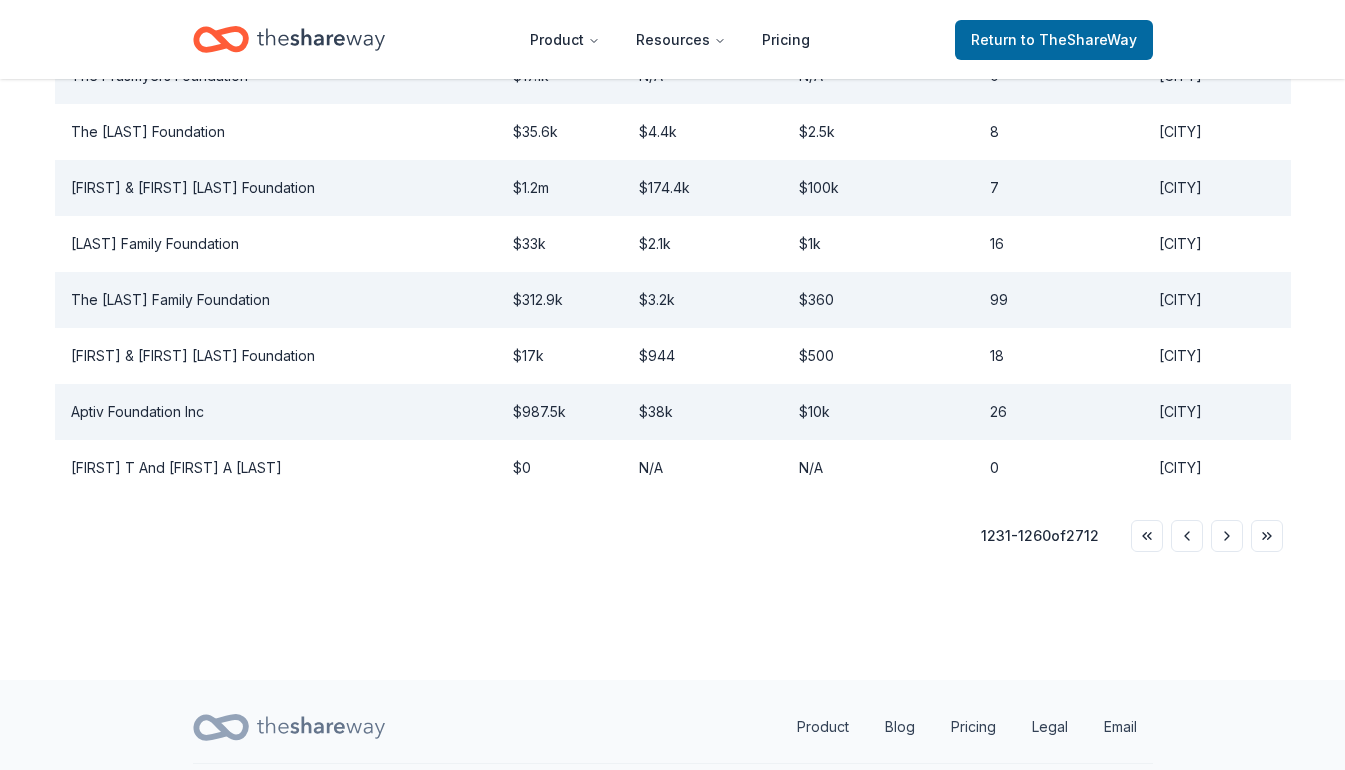 scroll, scrollTop: 1838, scrollLeft: 0, axis: vertical 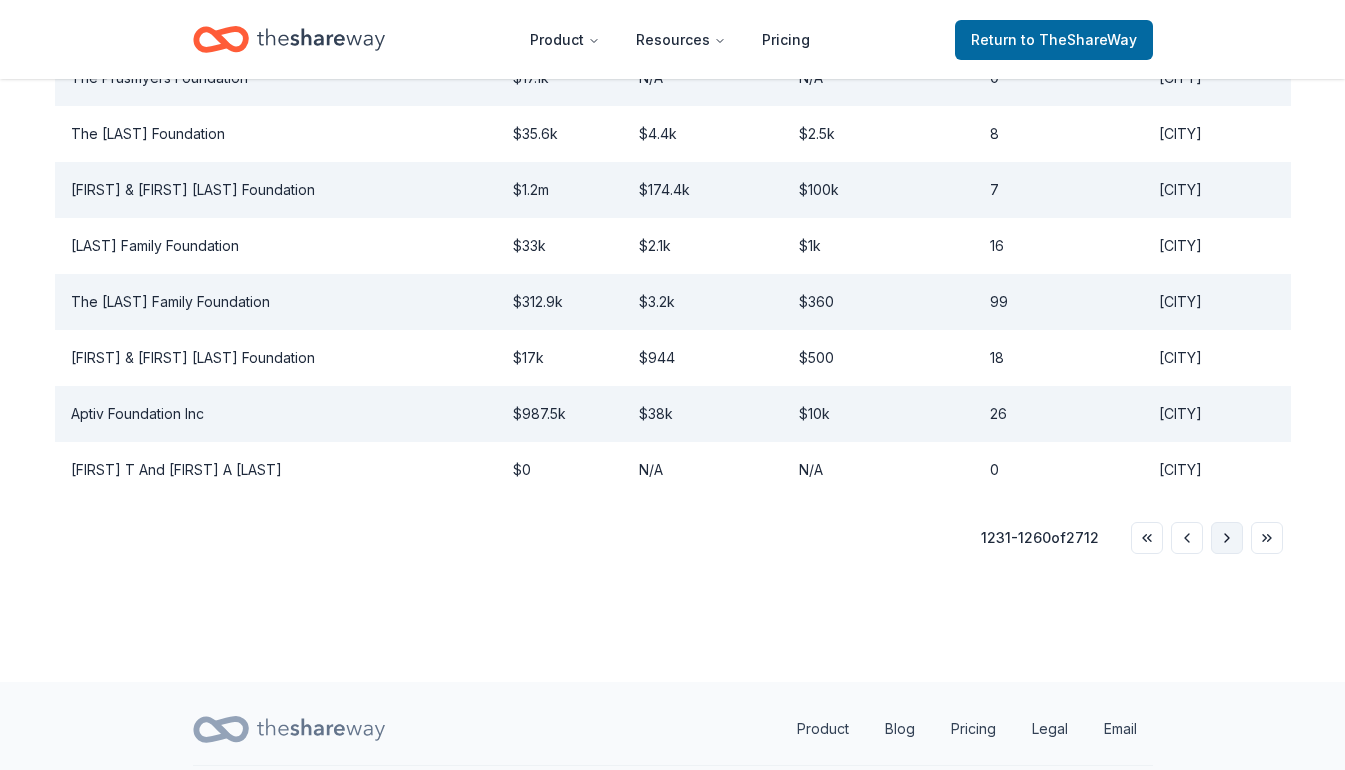 click on "Go to next page" at bounding box center (1227, 538) 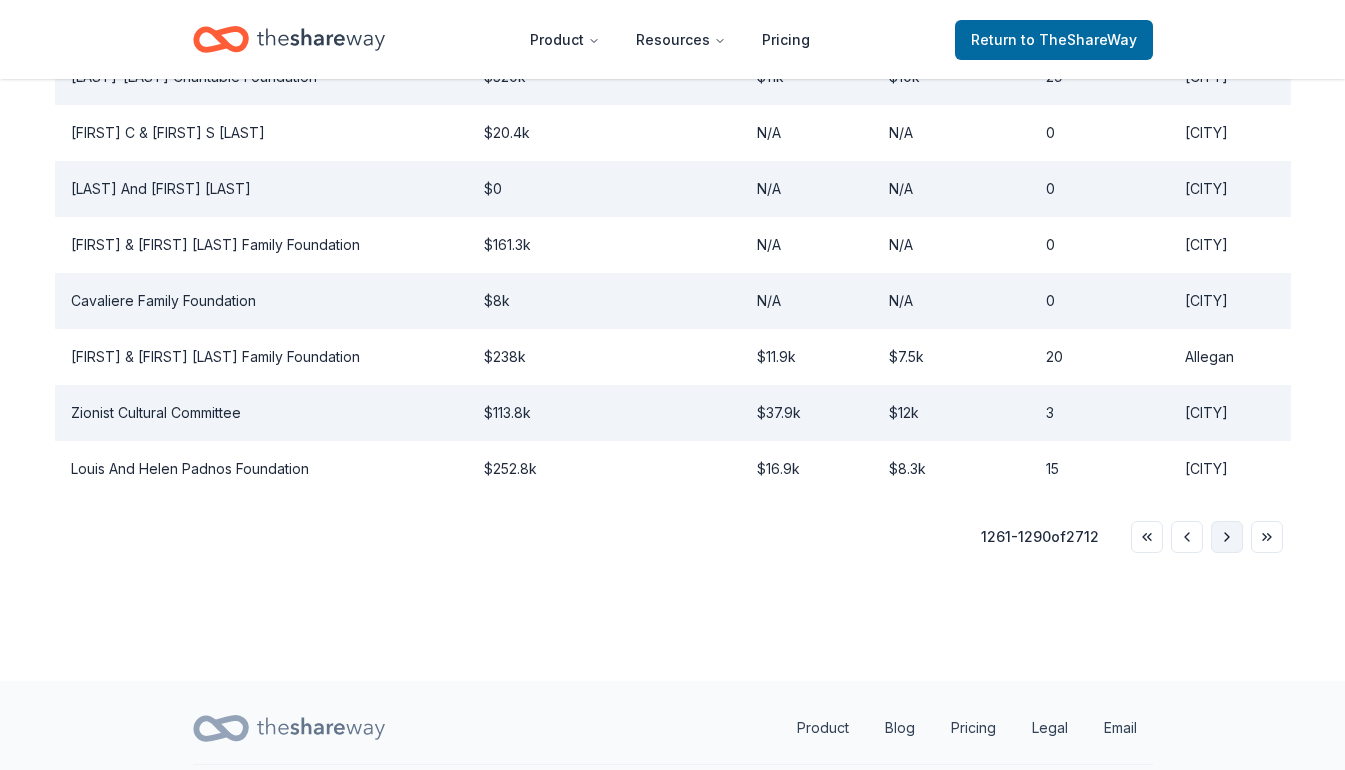 scroll, scrollTop: 1838, scrollLeft: 0, axis: vertical 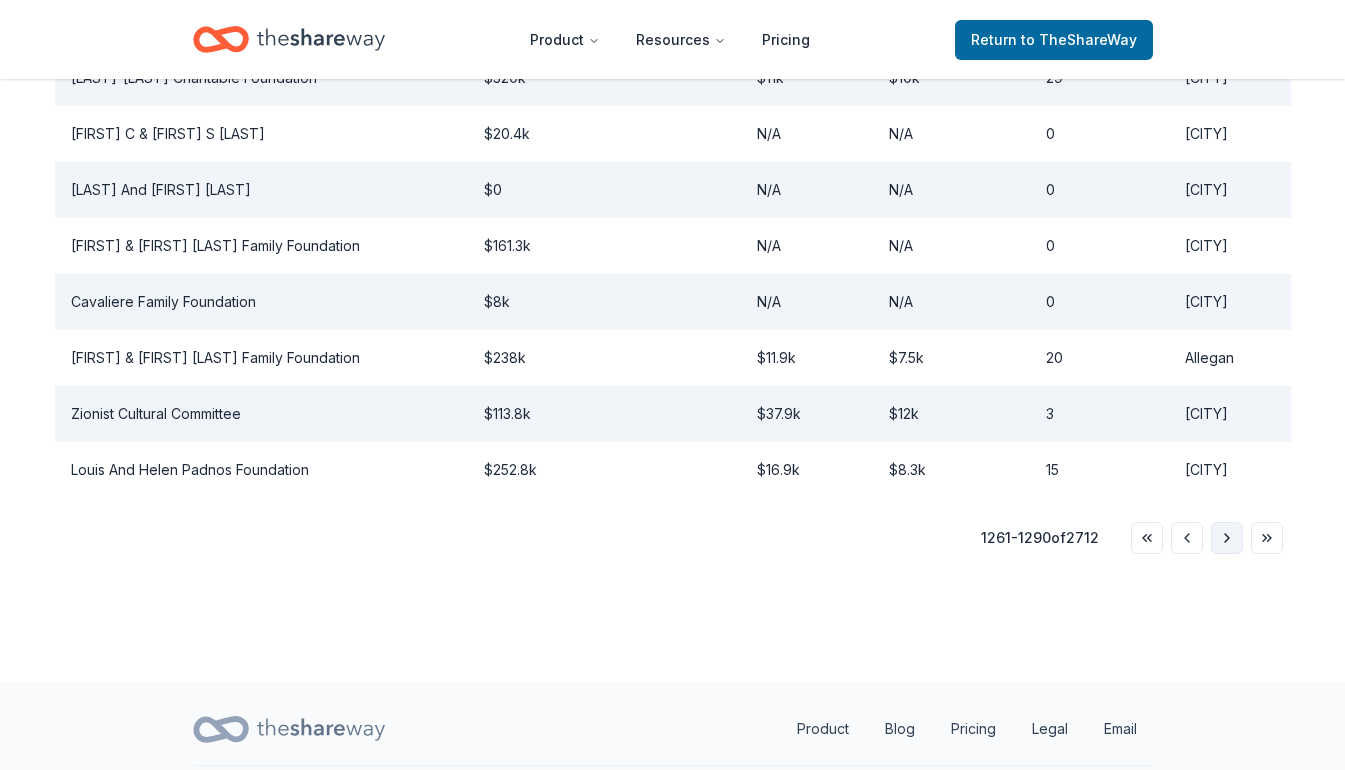 click on "Go to next page" at bounding box center (1227, 538) 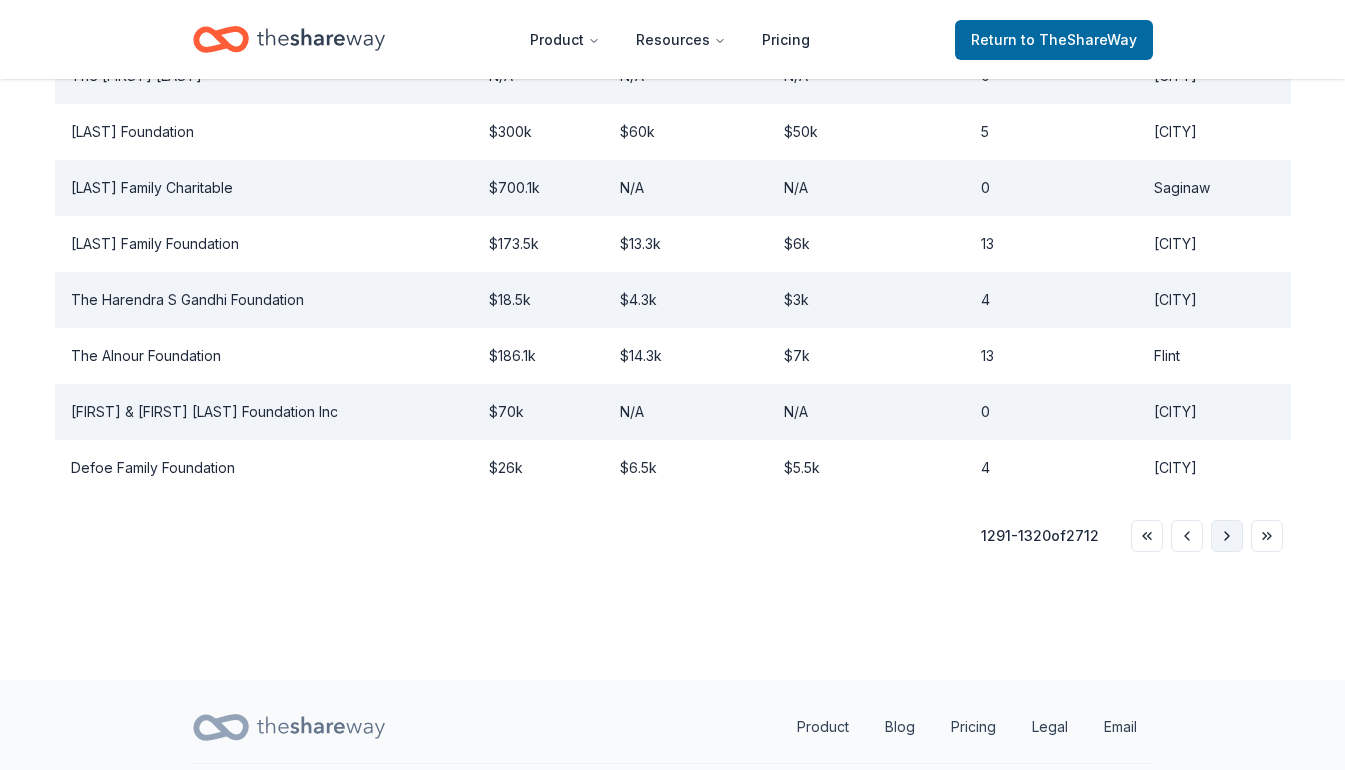 scroll, scrollTop: 1838, scrollLeft: 0, axis: vertical 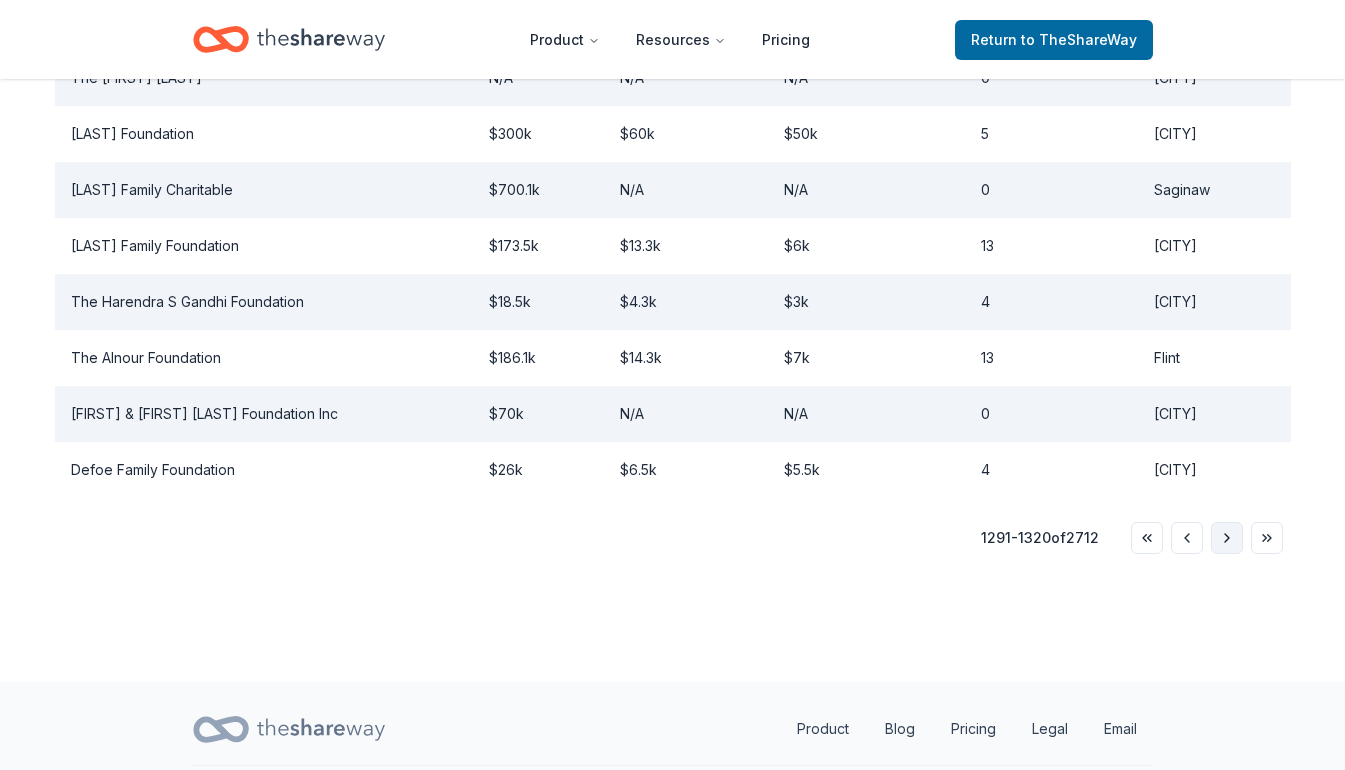click on "Go to next page" at bounding box center (1227, 538) 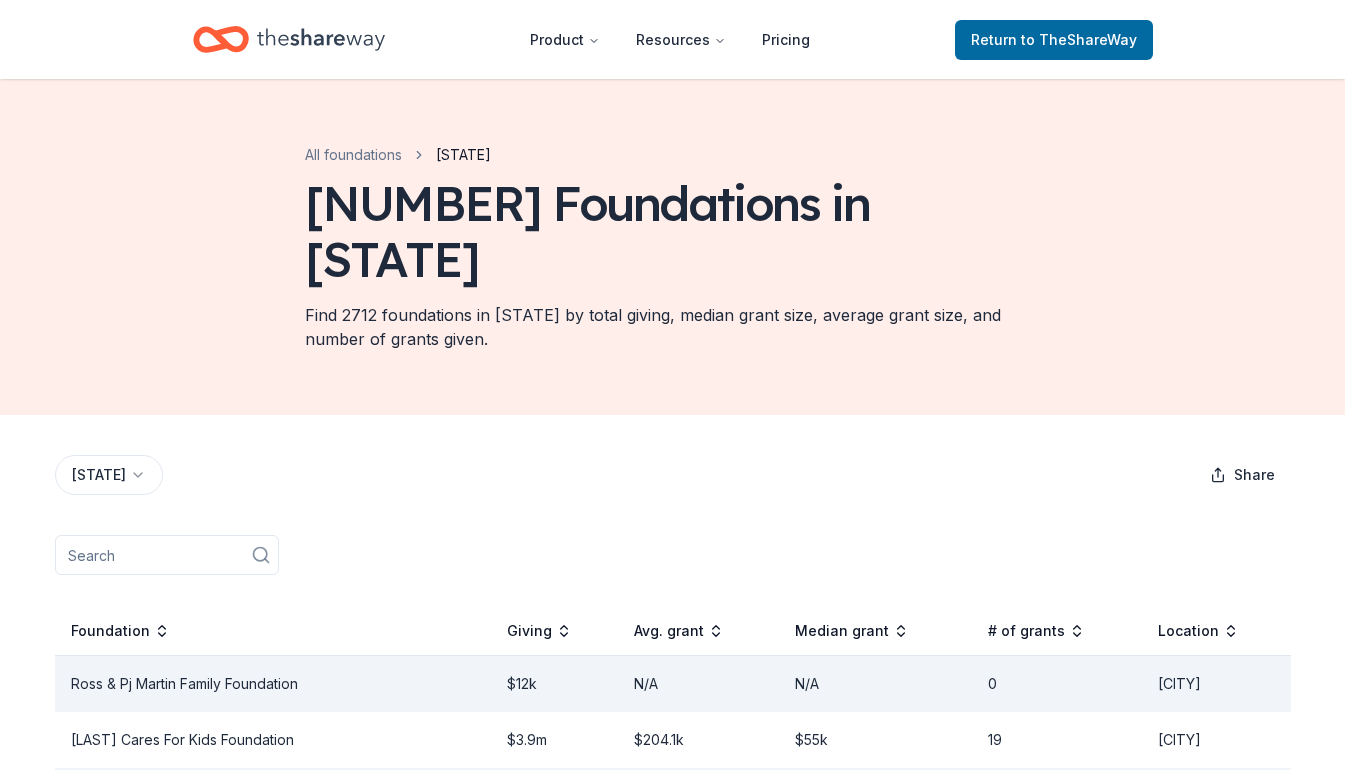 scroll, scrollTop: 0, scrollLeft: 0, axis: both 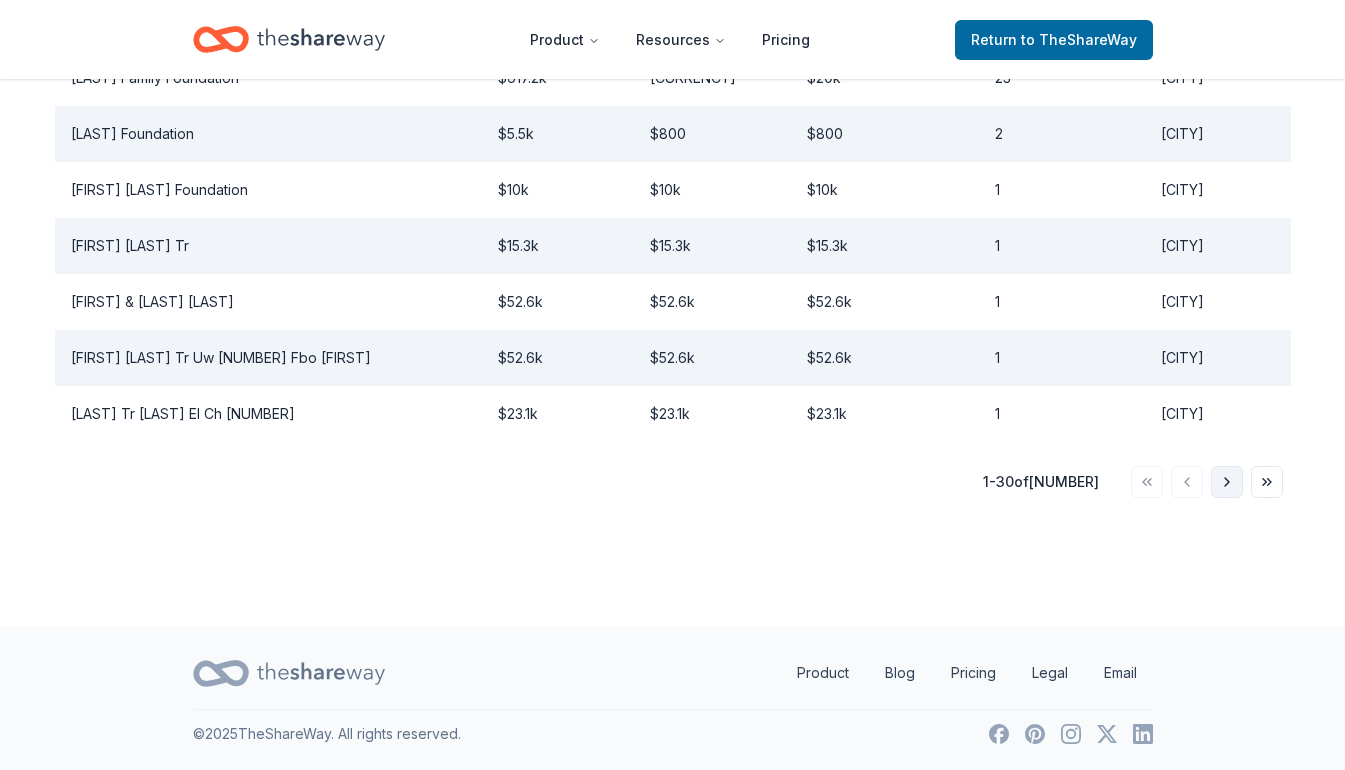 click on "Go to next page" at bounding box center [1227, 482] 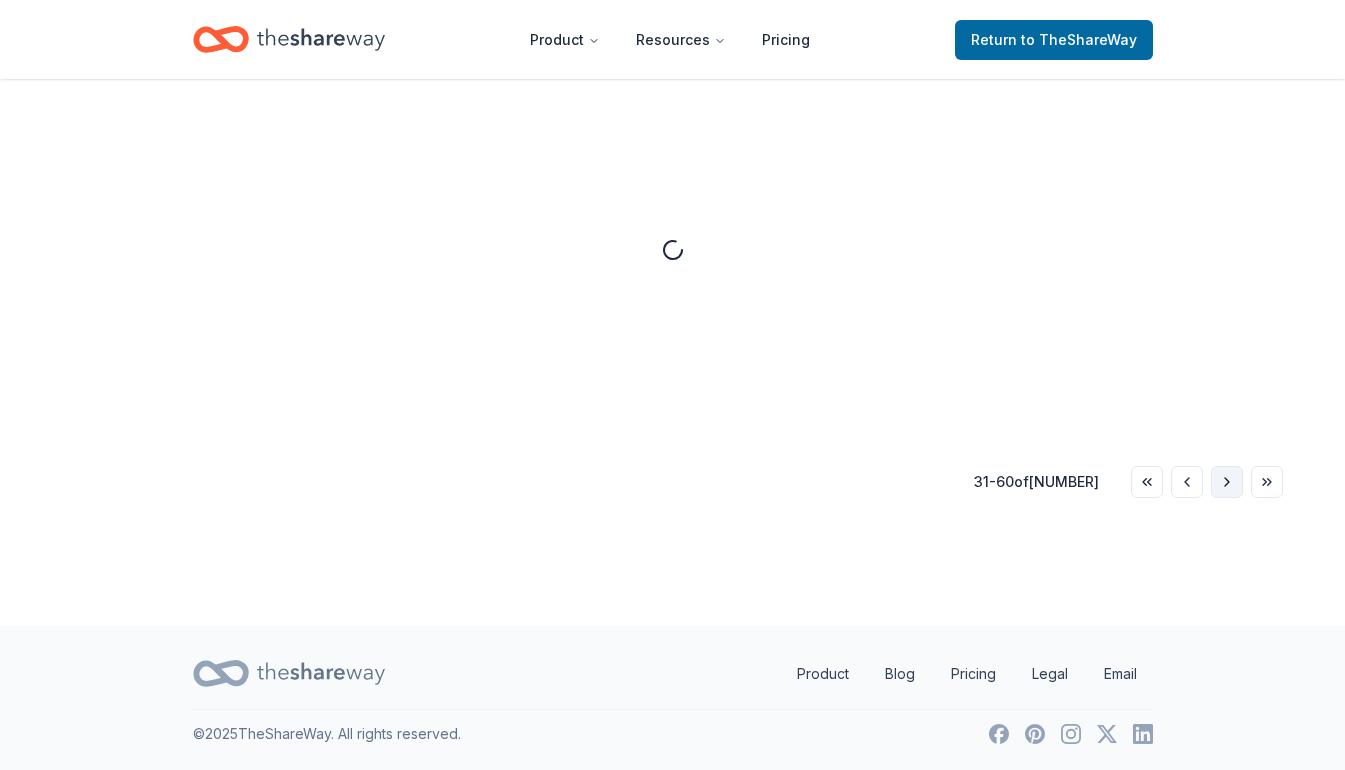 click on "Go to next page" at bounding box center (1227, 482) 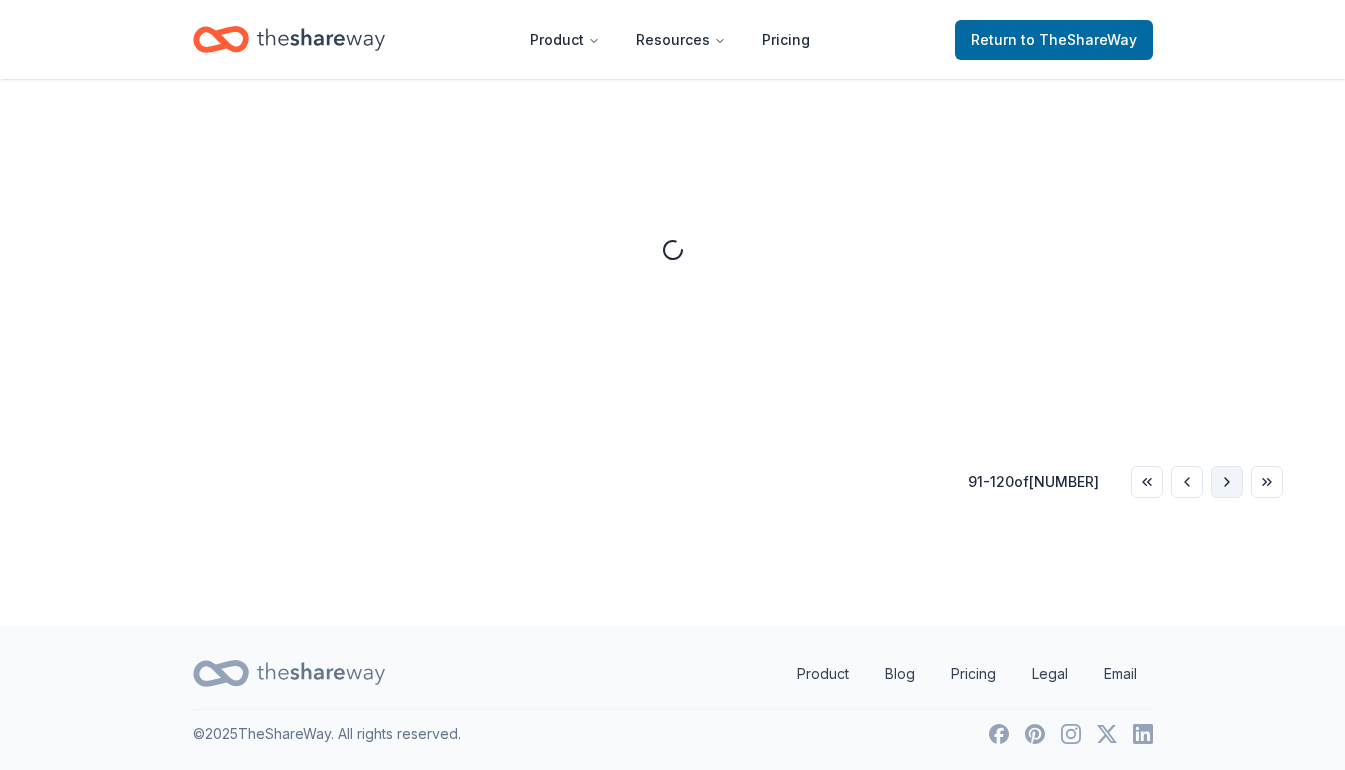click on "Go to next page" at bounding box center (1227, 482) 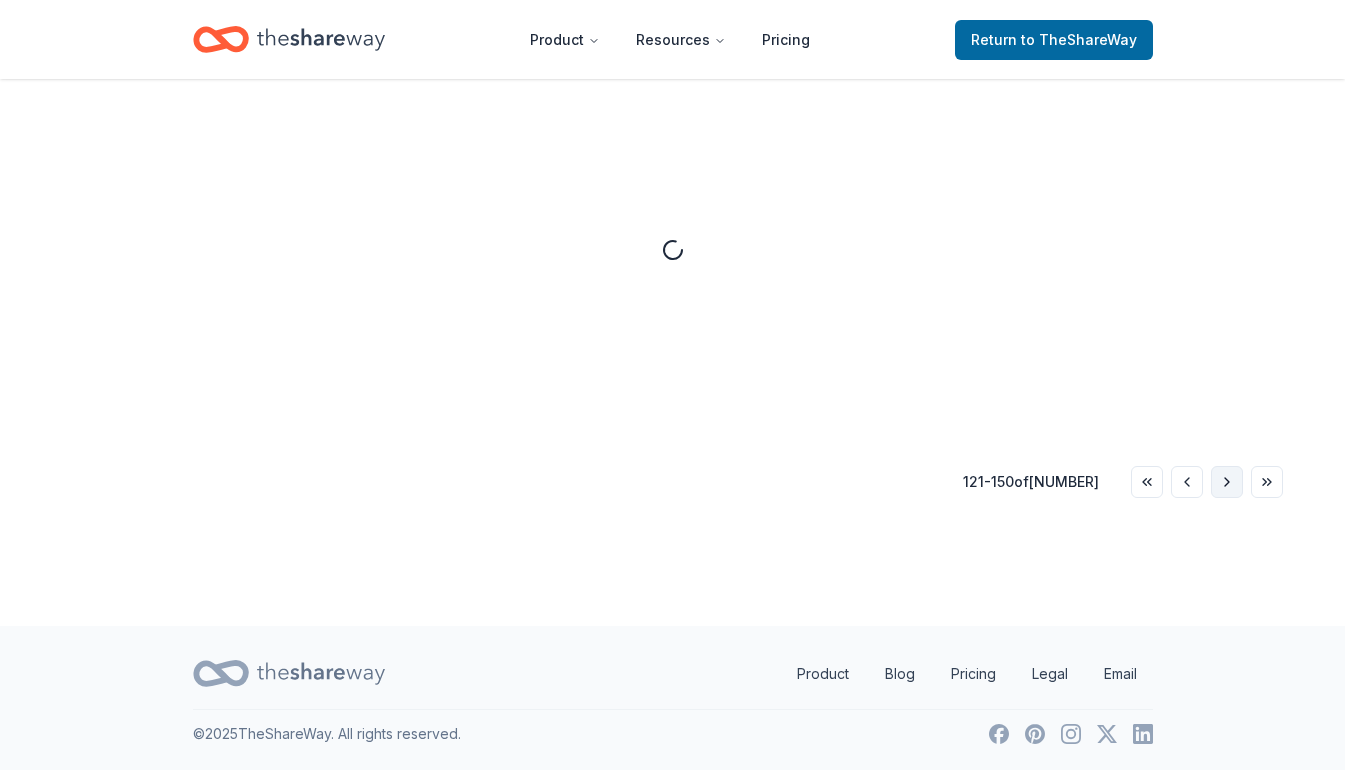 click on "Go to next page" at bounding box center (1227, 482) 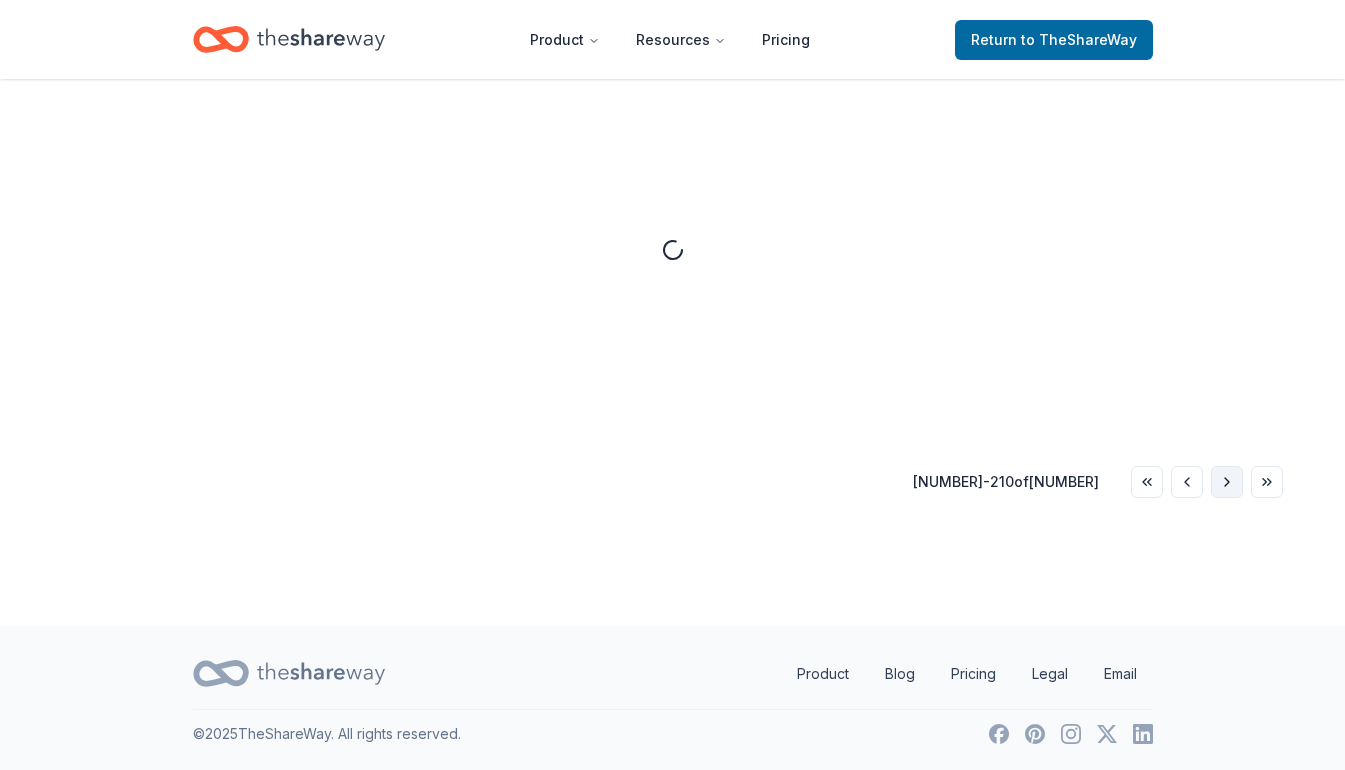 click on "Go to next page" at bounding box center (1227, 482) 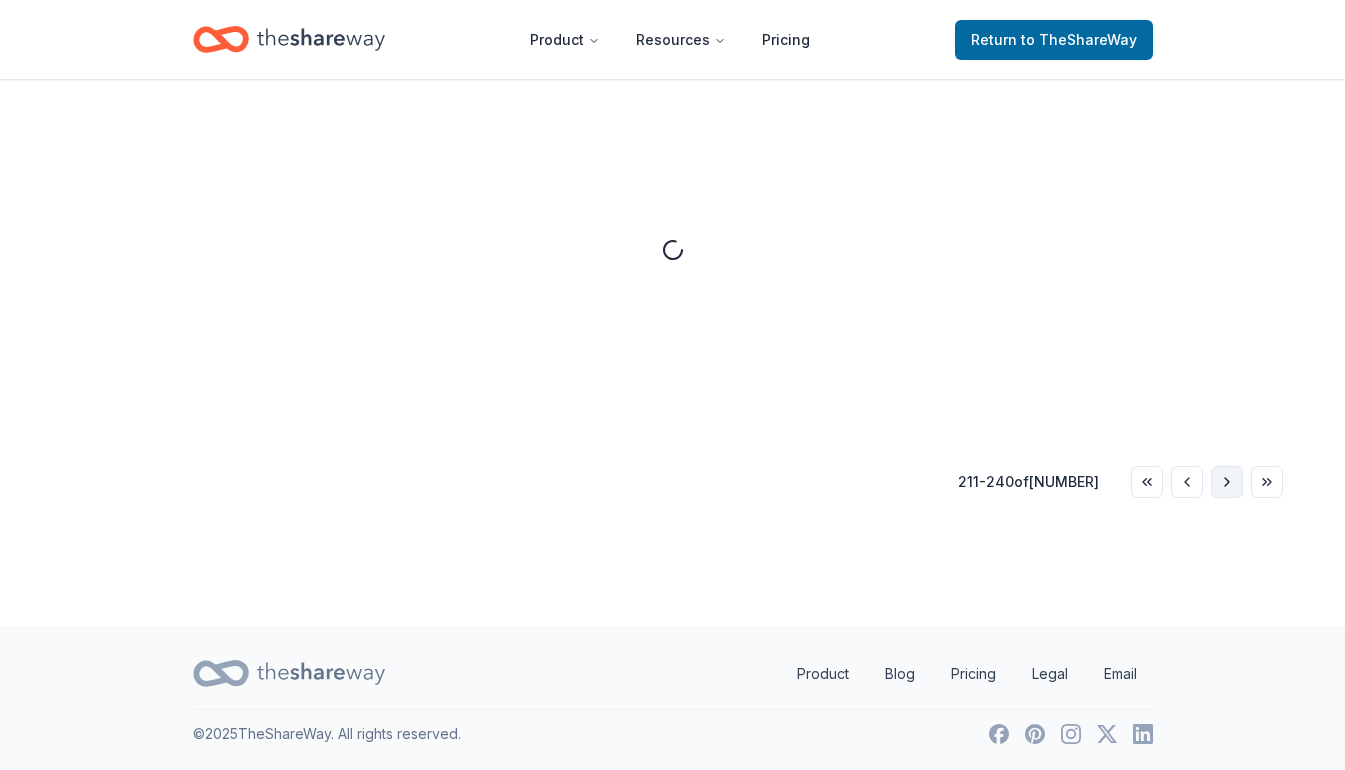 click on "Go to next page" at bounding box center (1227, 482) 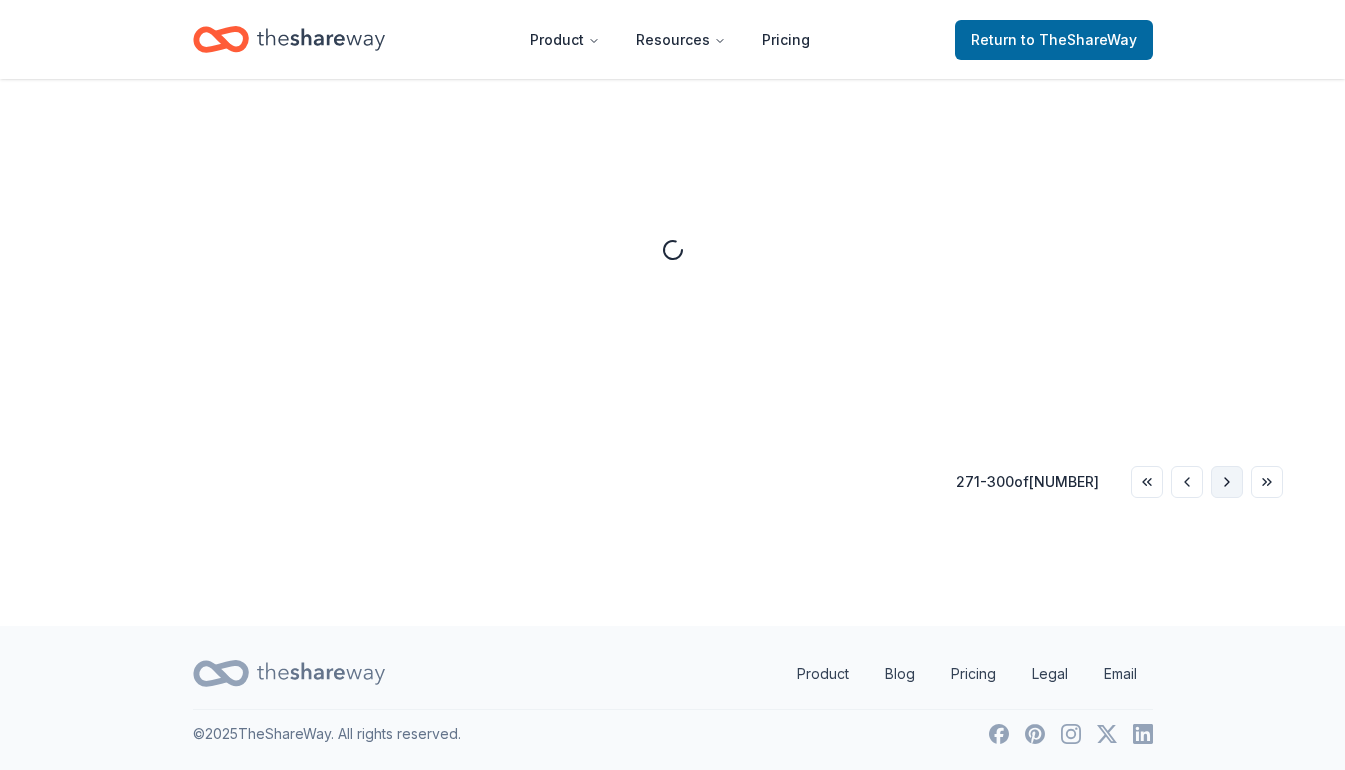 click on "Go to next page" at bounding box center (1227, 482) 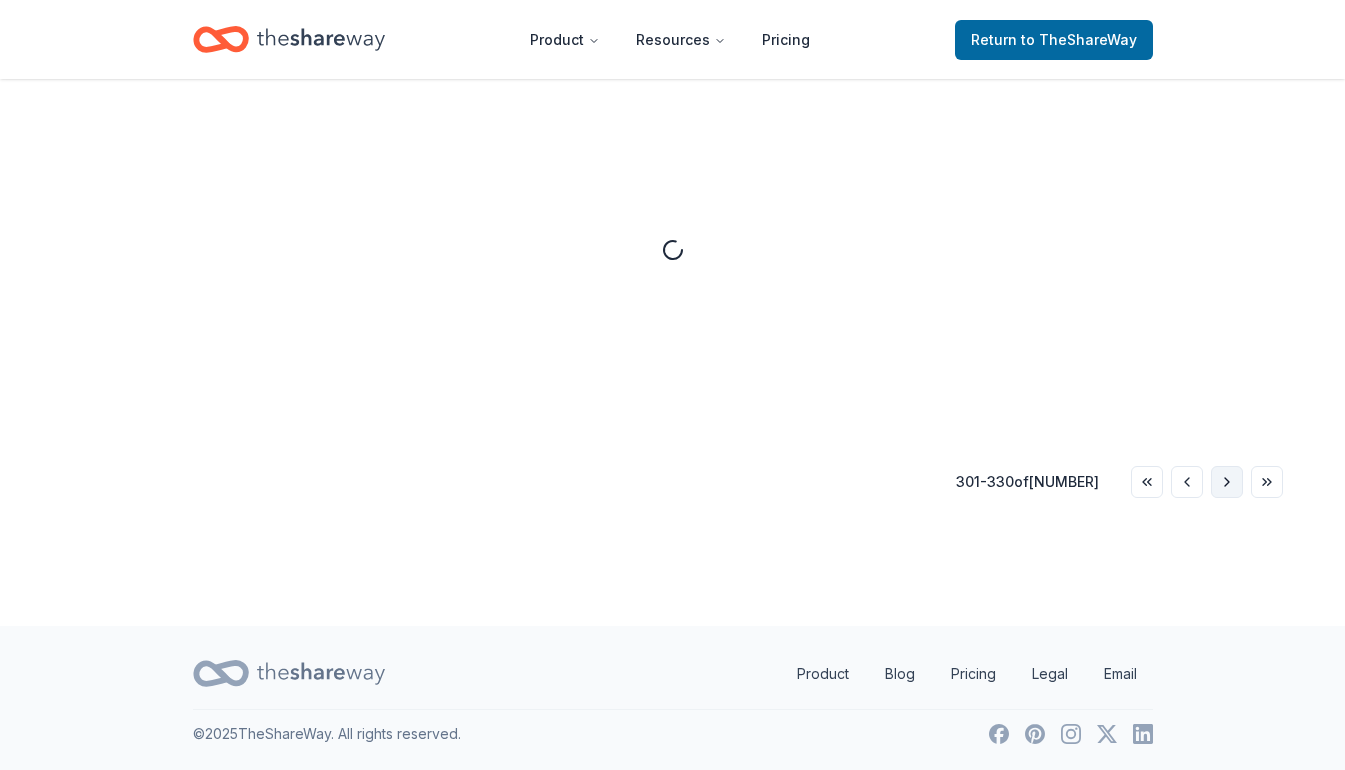 click on "Go to next page" at bounding box center (1227, 482) 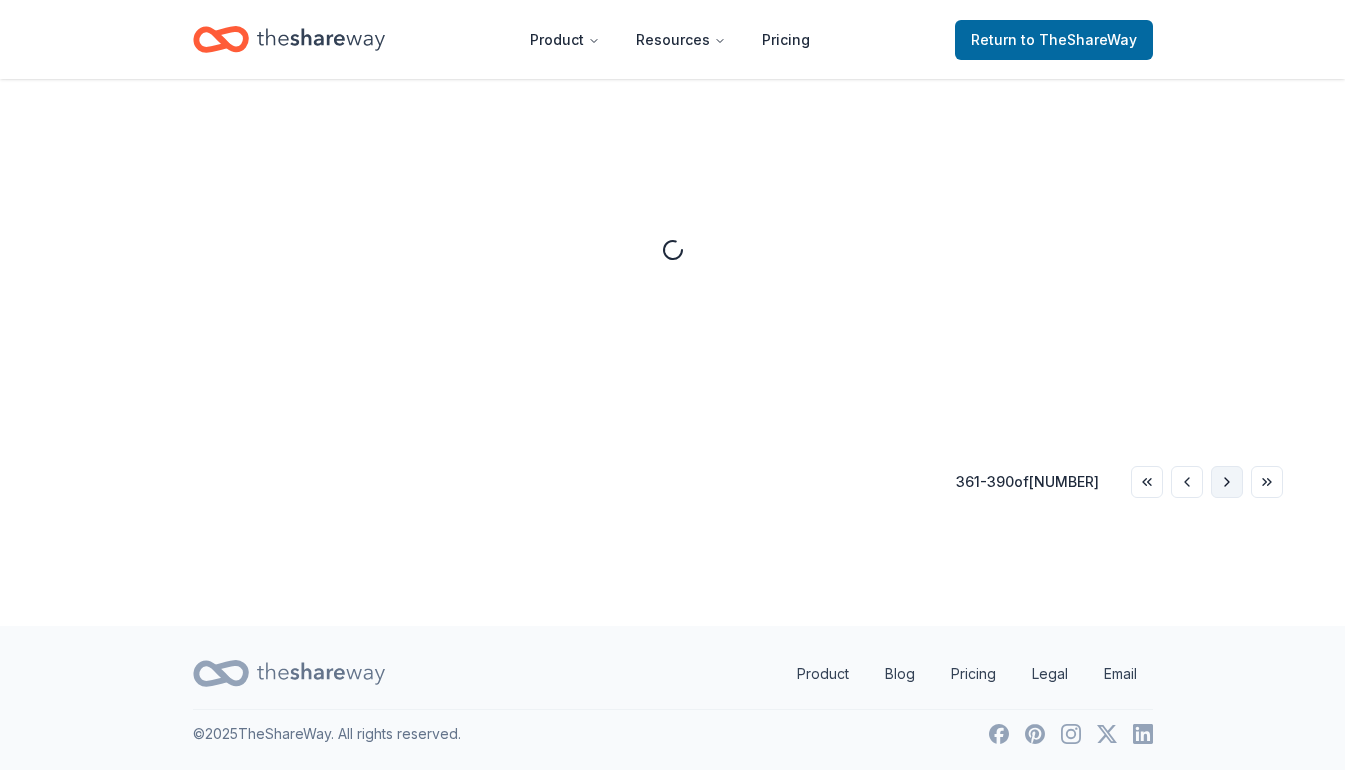 click on "Go to next page" at bounding box center [1227, 482] 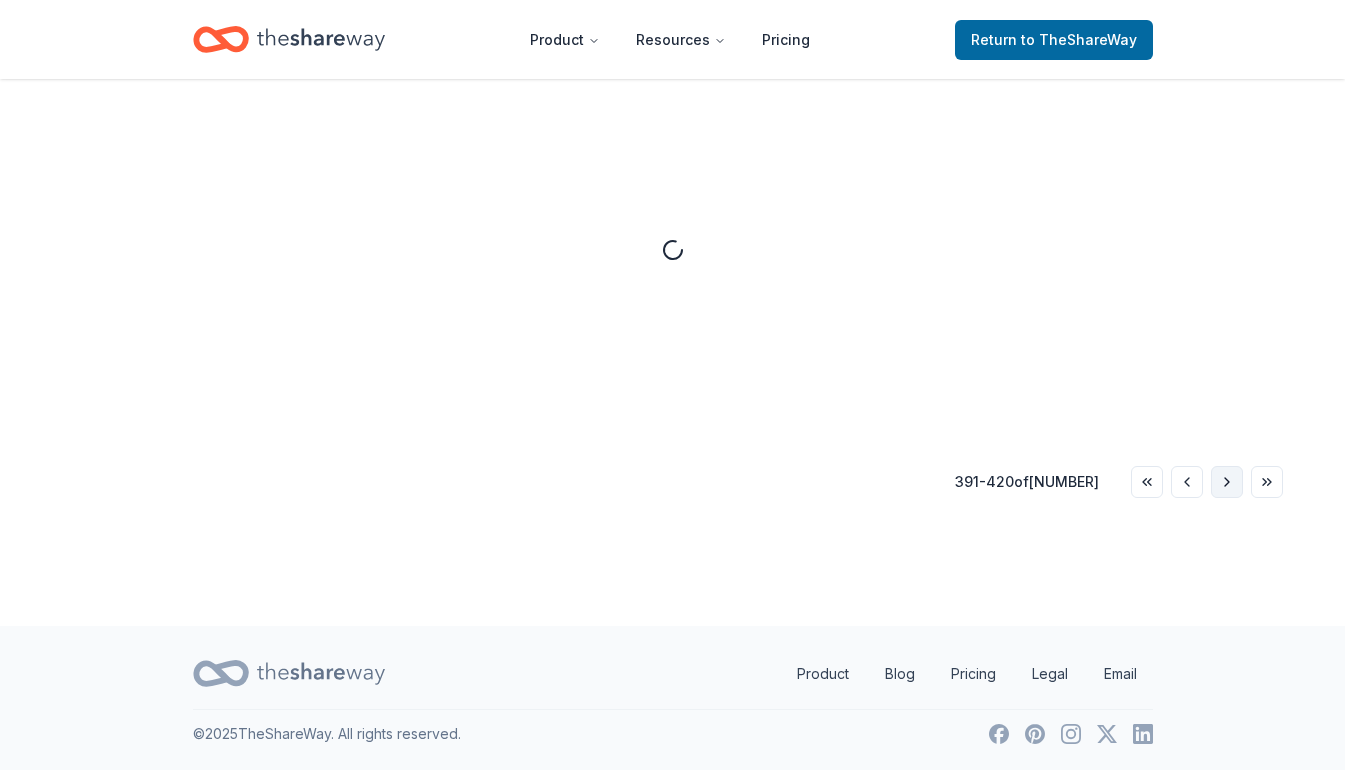 click on "Go to next page" at bounding box center (1227, 482) 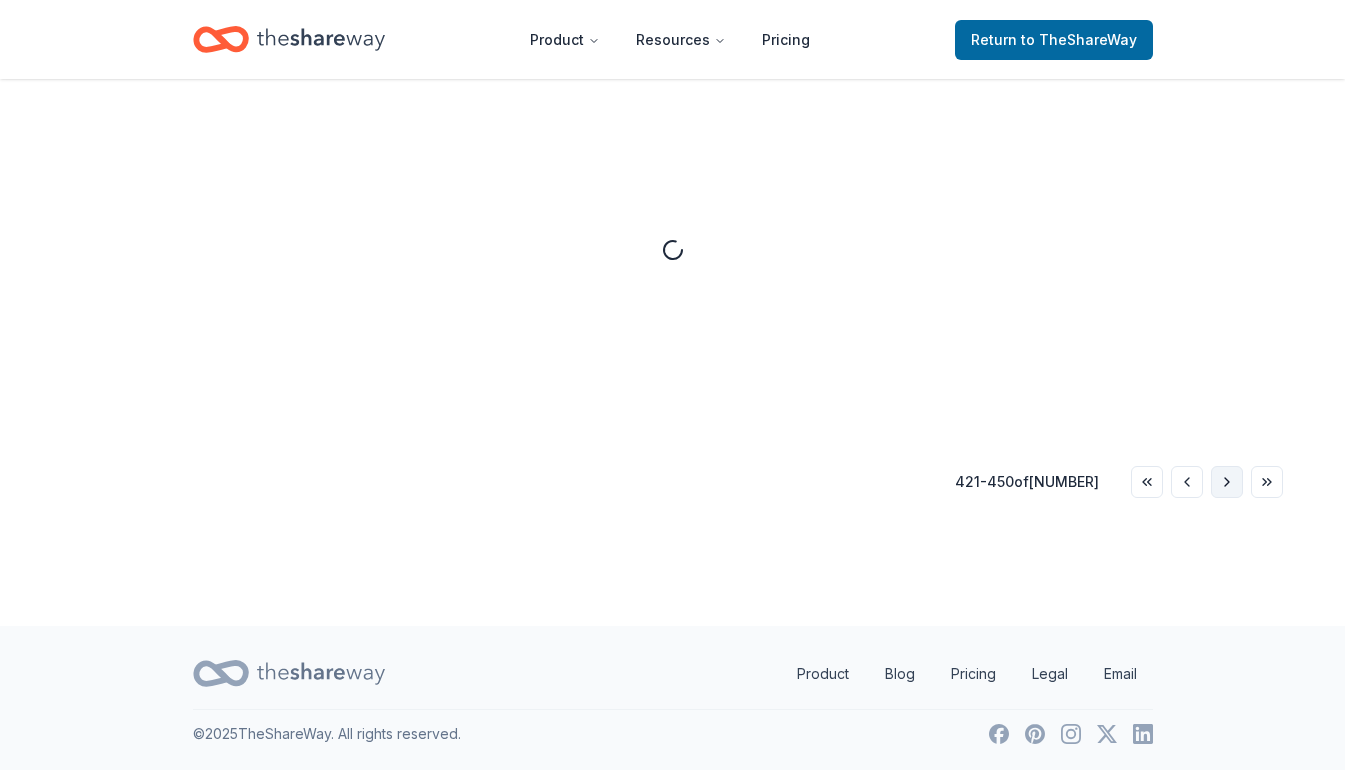 click on "Go to next page" at bounding box center (1227, 482) 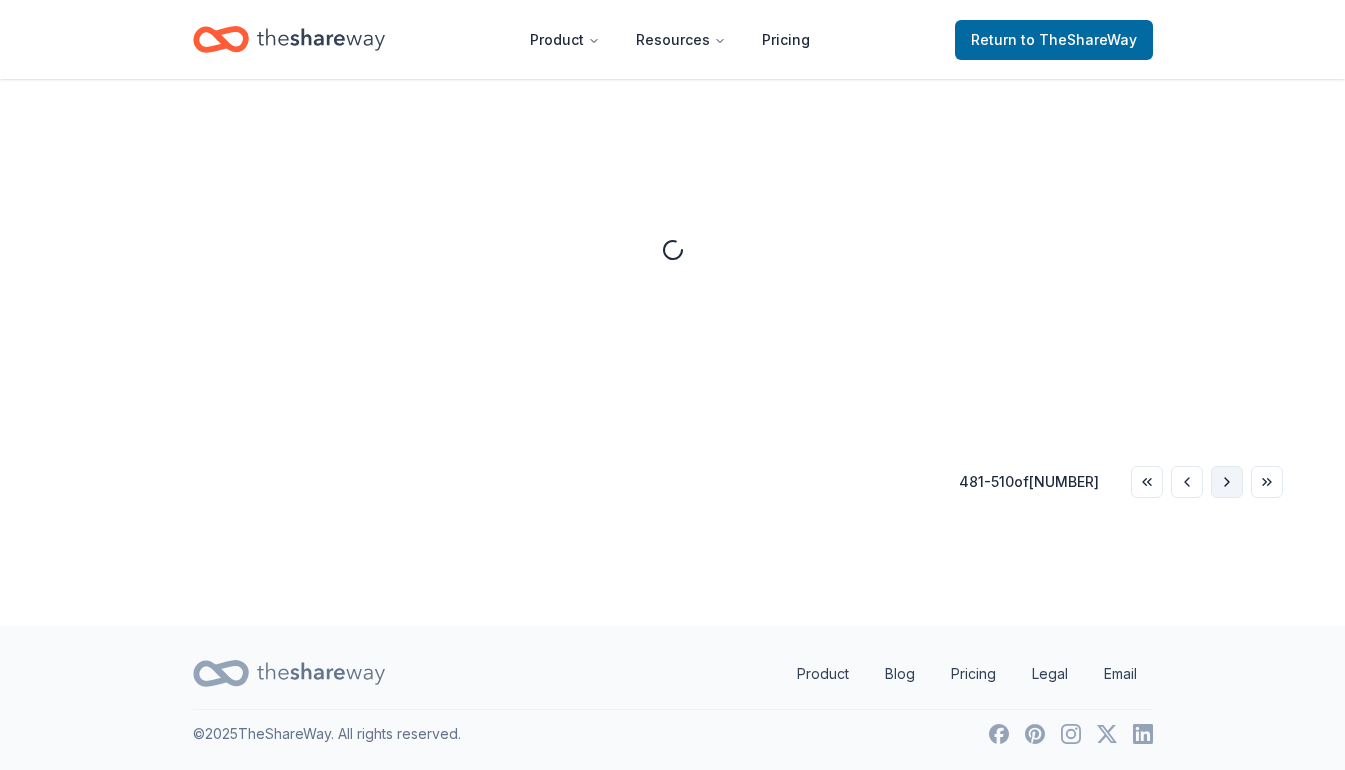 click on "Go to next page" at bounding box center [1227, 482] 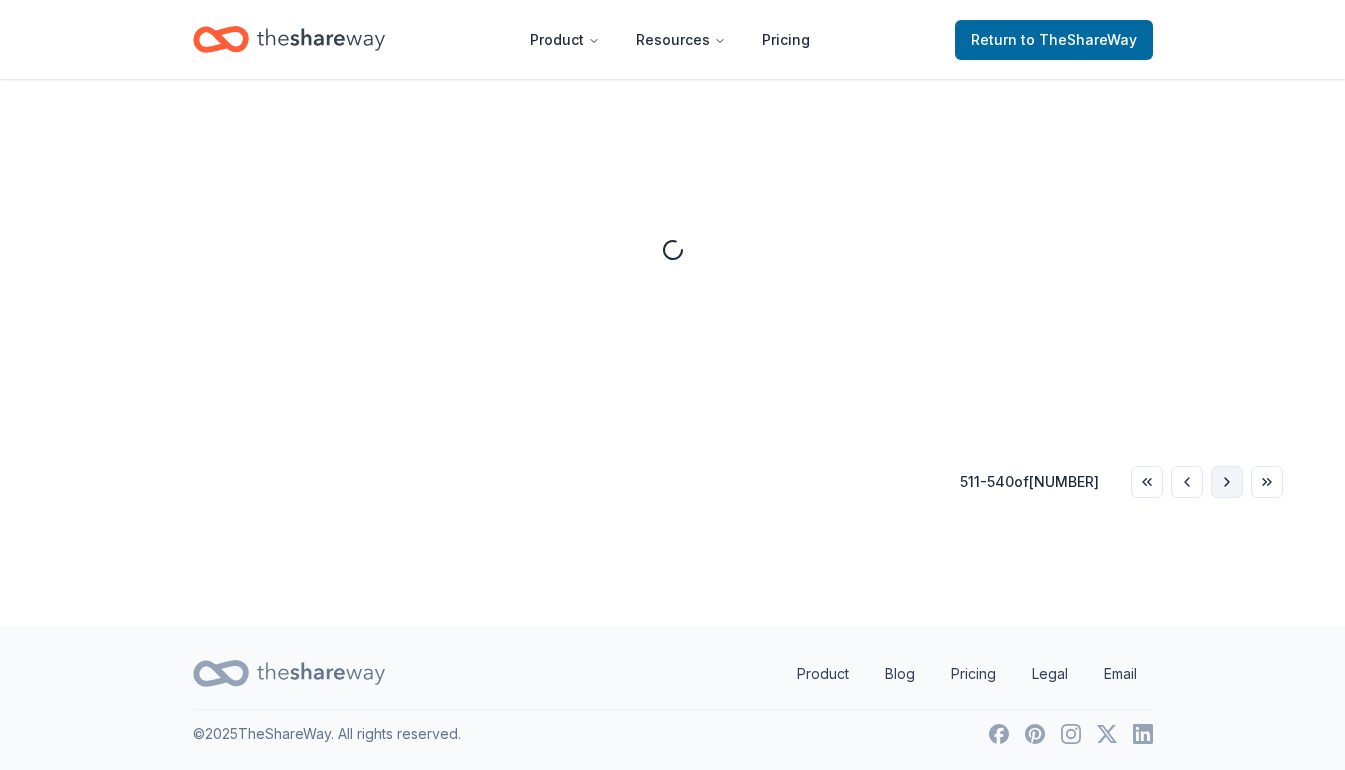 click on "Go to next page" at bounding box center [1227, 482] 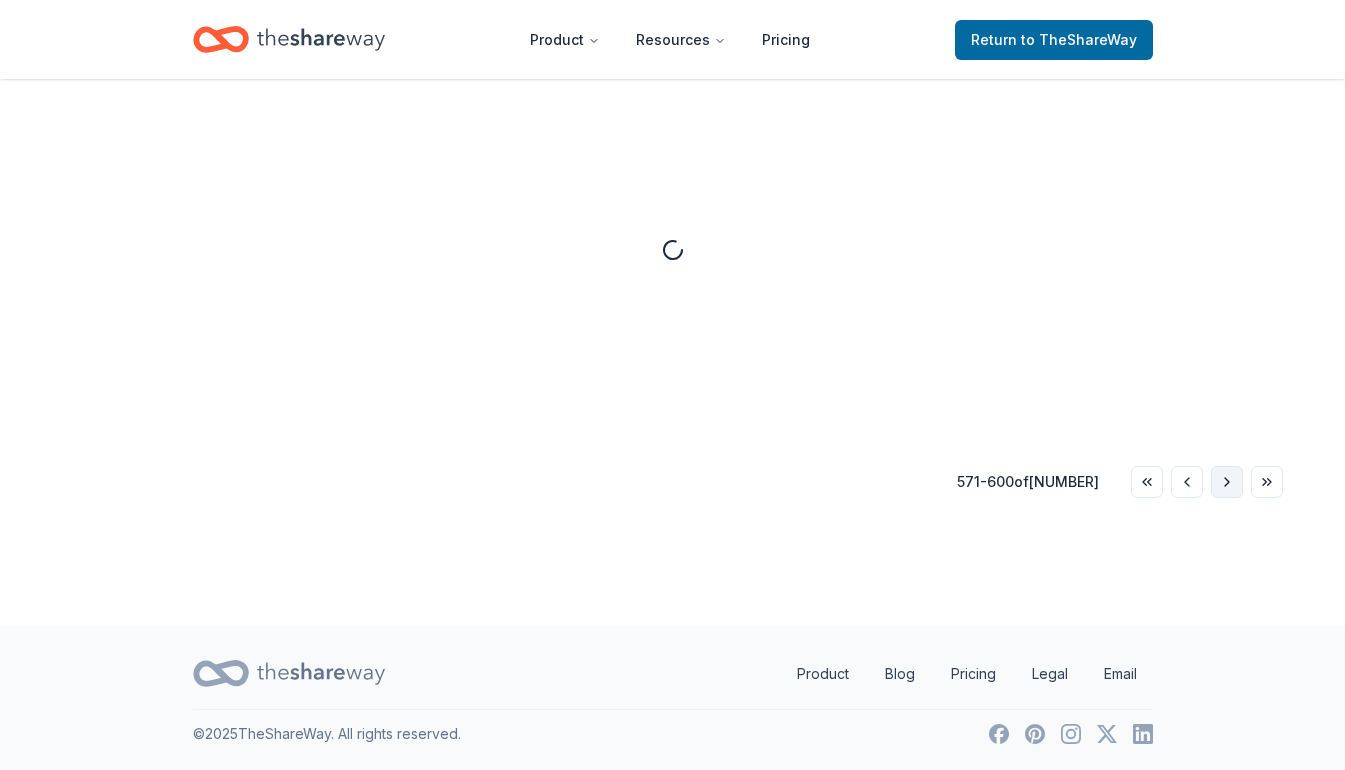 click on "Go to next page" at bounding box center (1227, 482) 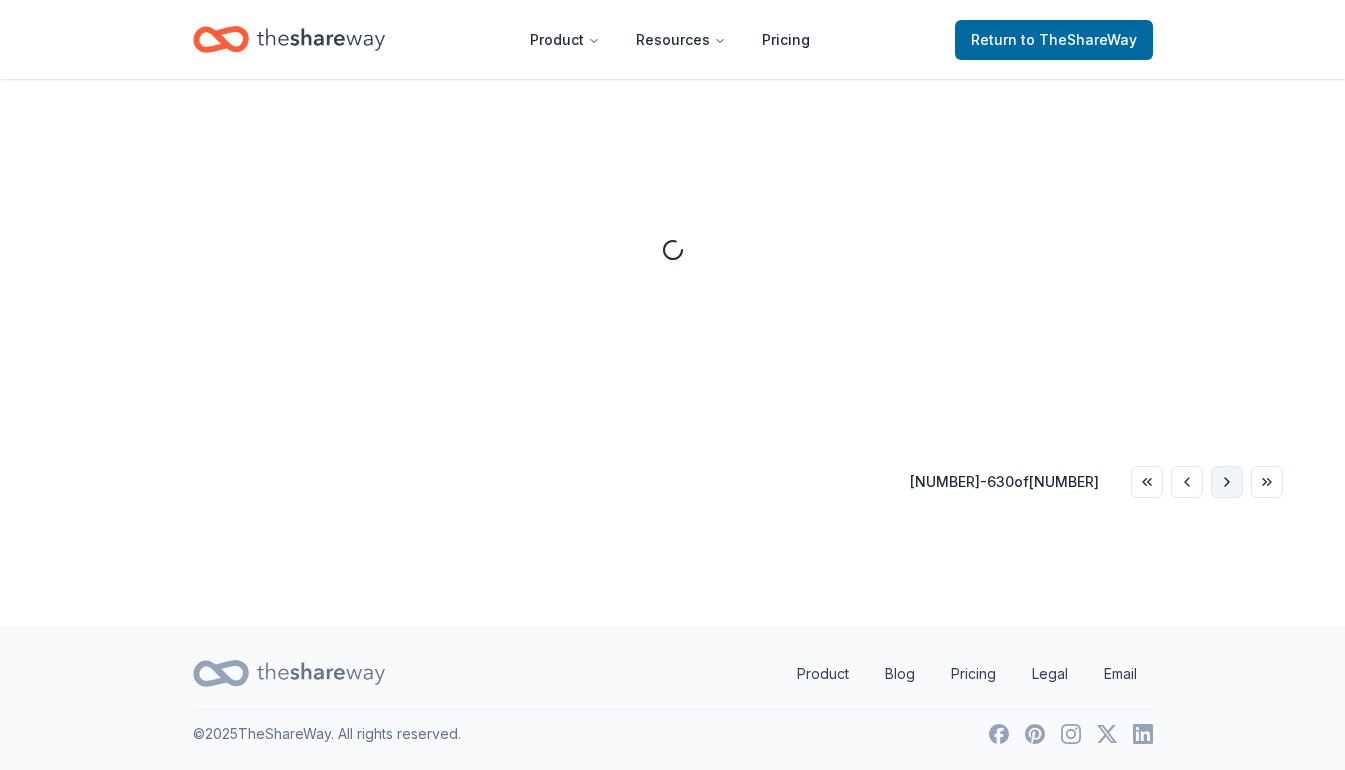 click on "Go to next page" at bounding box center (1227, 482) 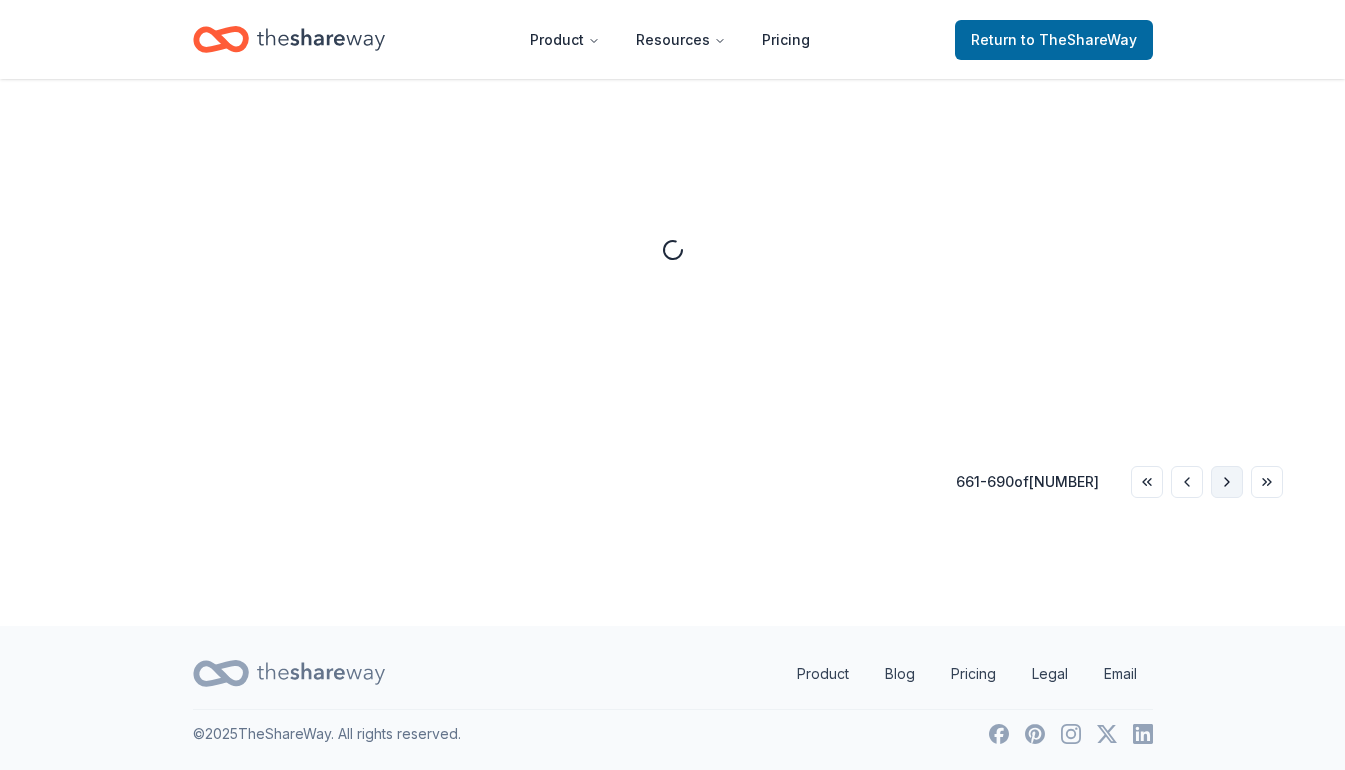 click on "Go to next page" at bounding box center (1227, 482) 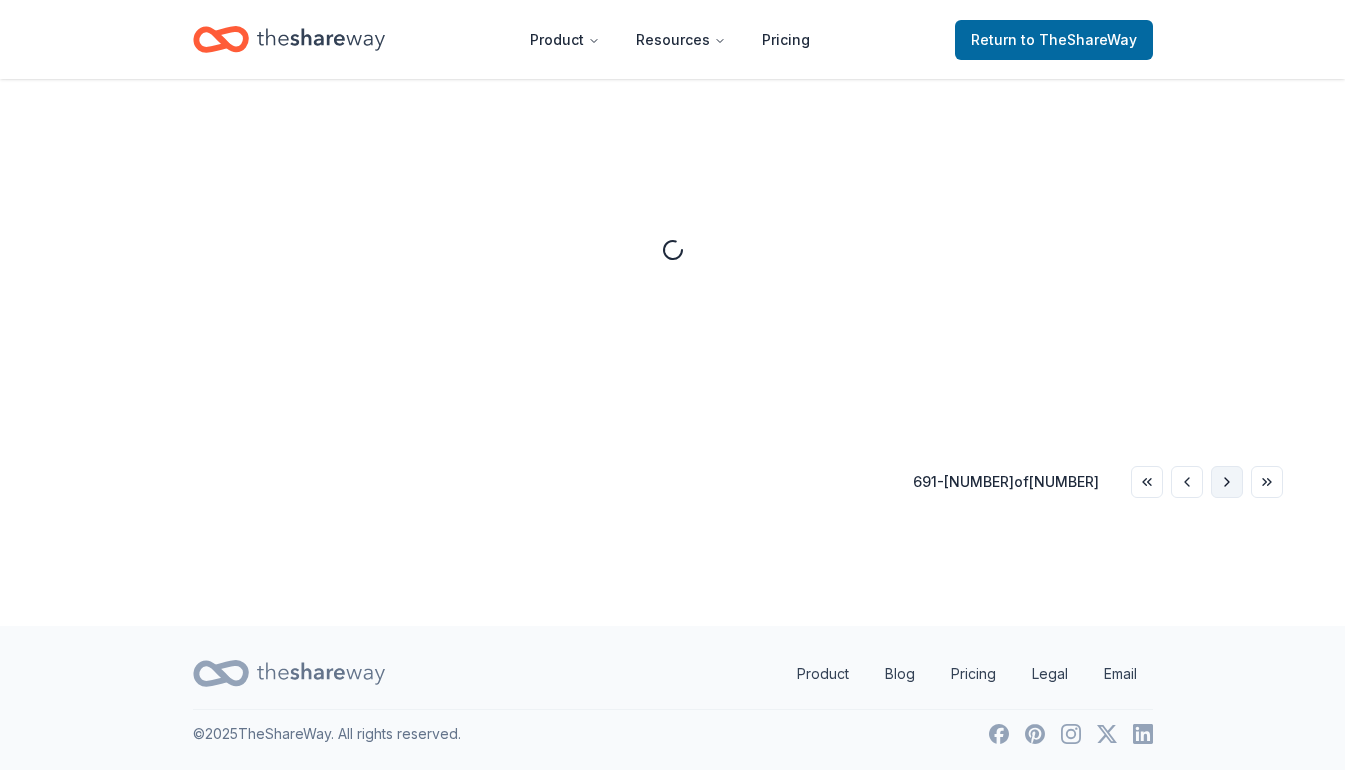 click on "Go to next page" at bounding box center (1227, 482) 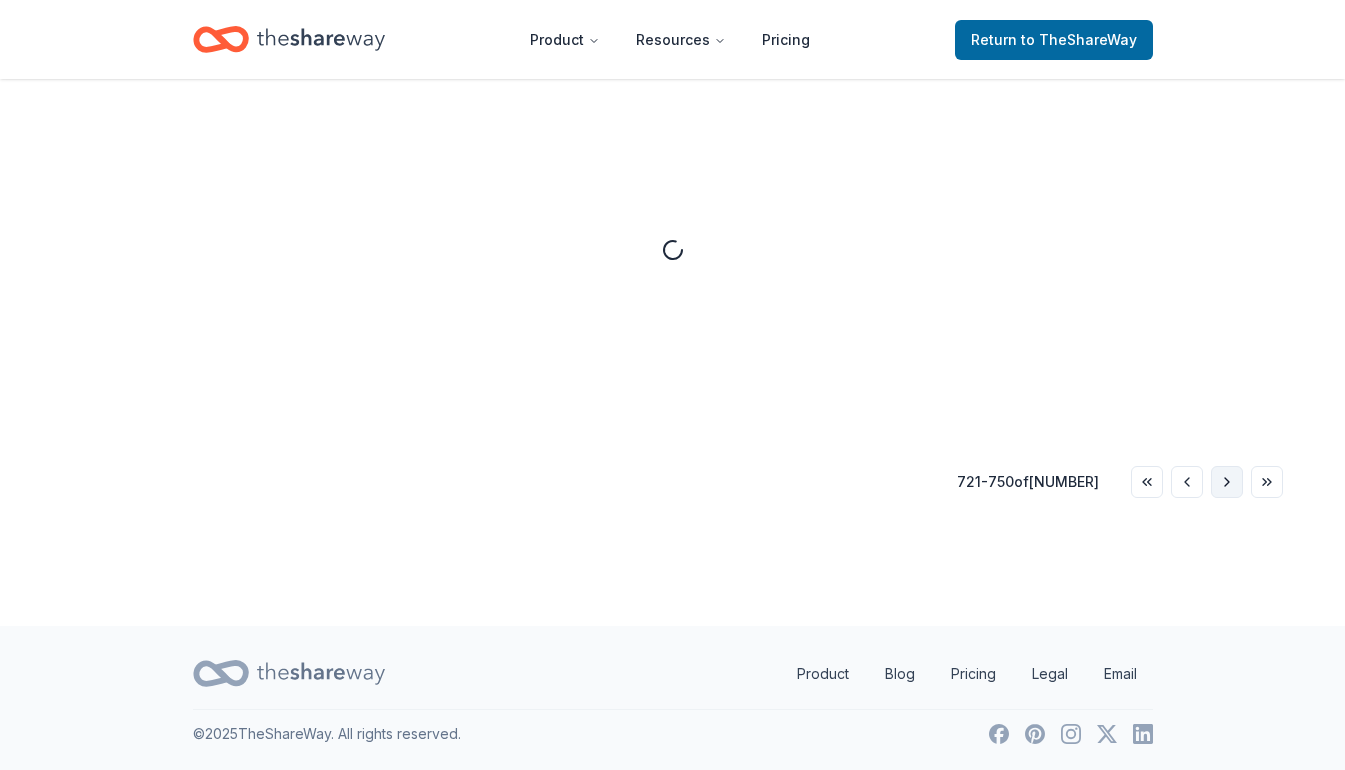 click on "Go to next page" at bounding box center (1227, 482) 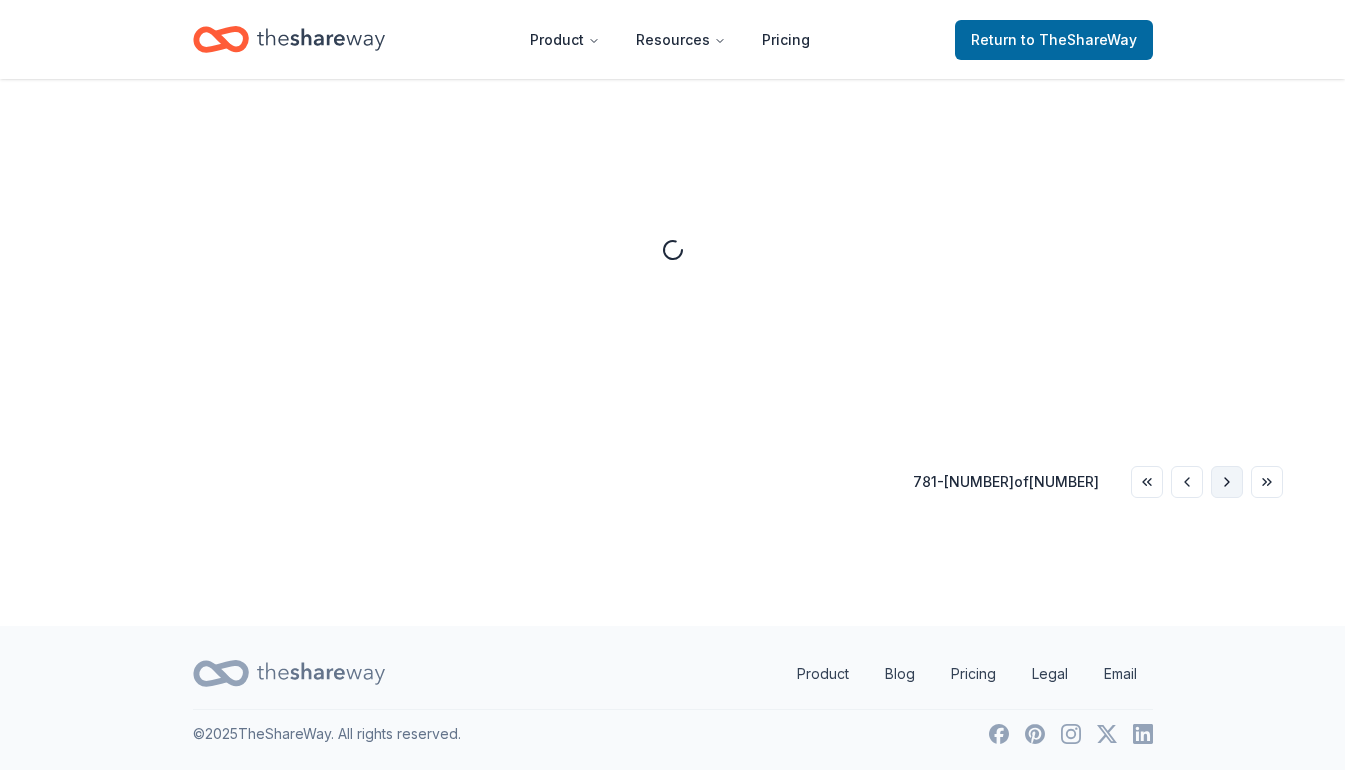 click on "Go to next page" at bounding box center [1227, 482] 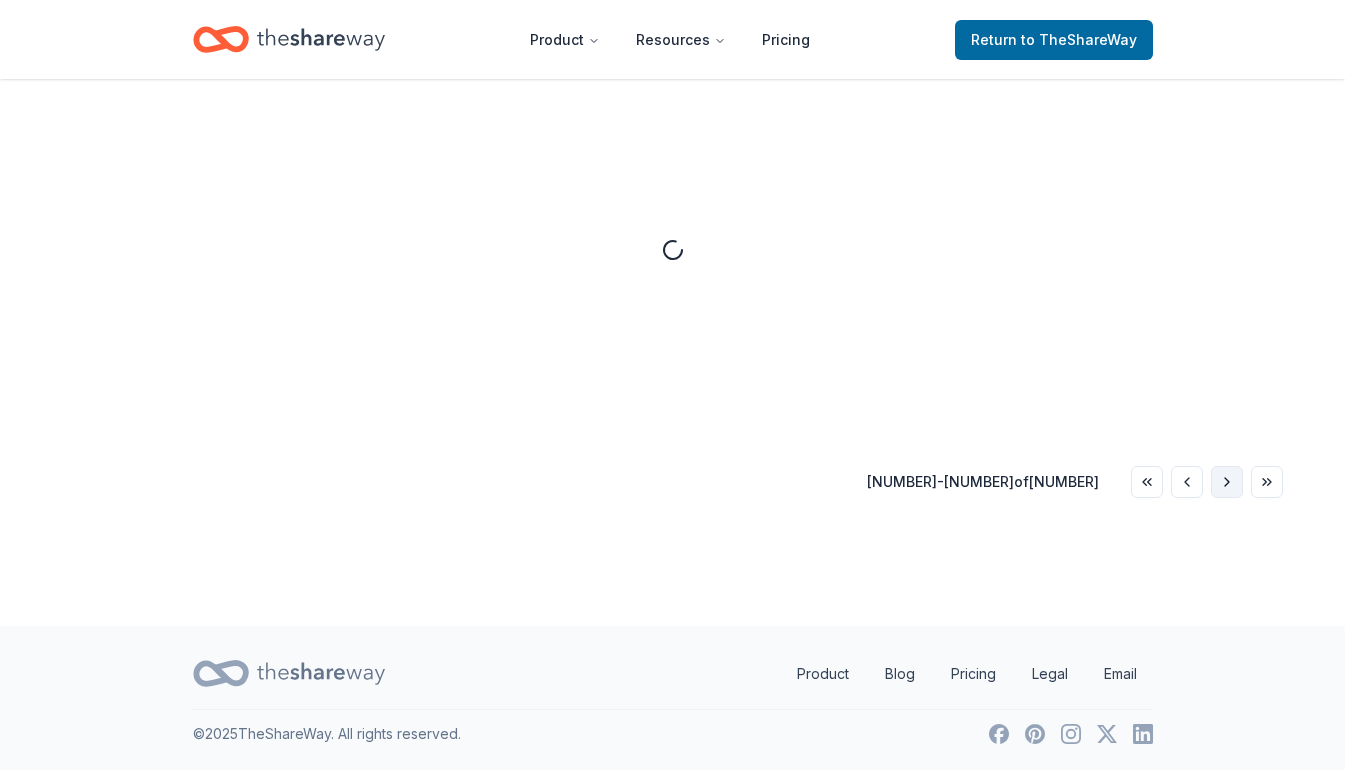 click on "Go to next page" at bounding box center [1227, 482] 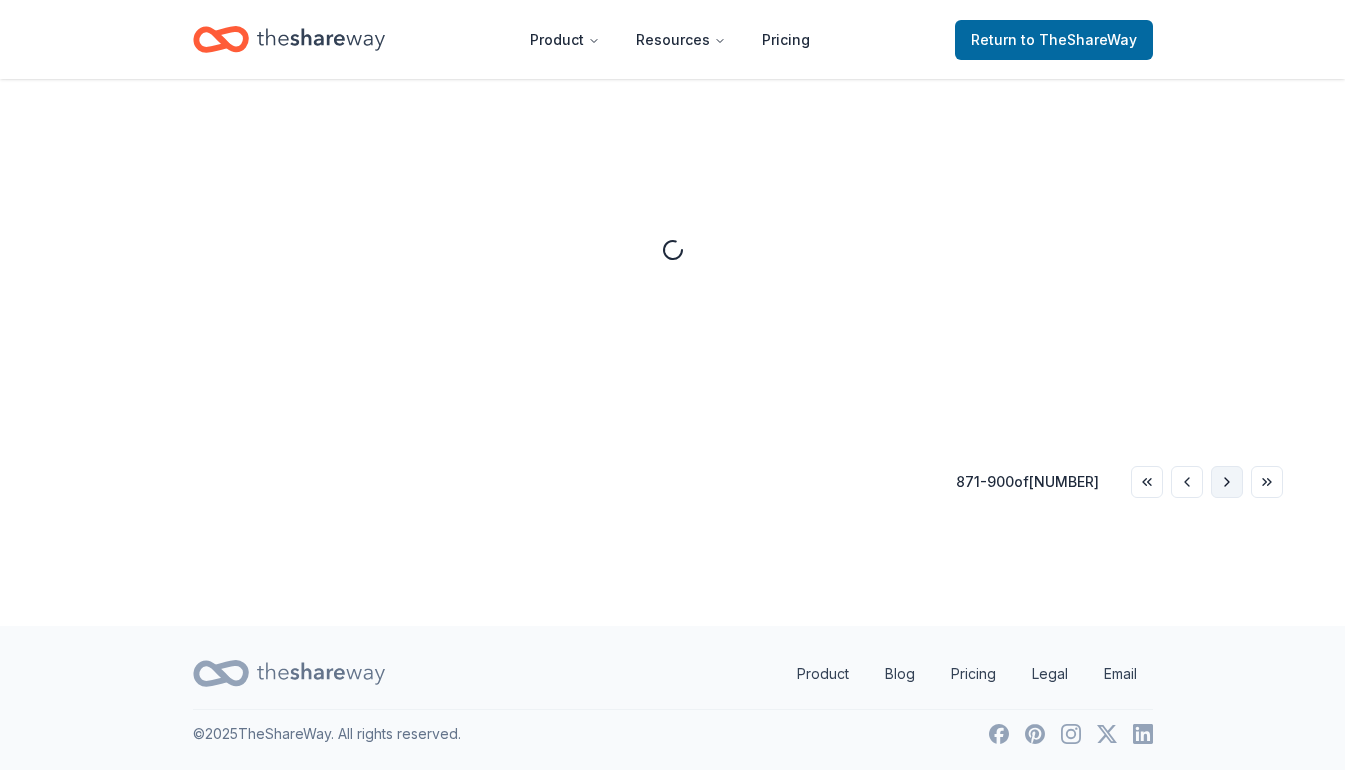 click on "Go to next page" at bounding box center (1227, 482) 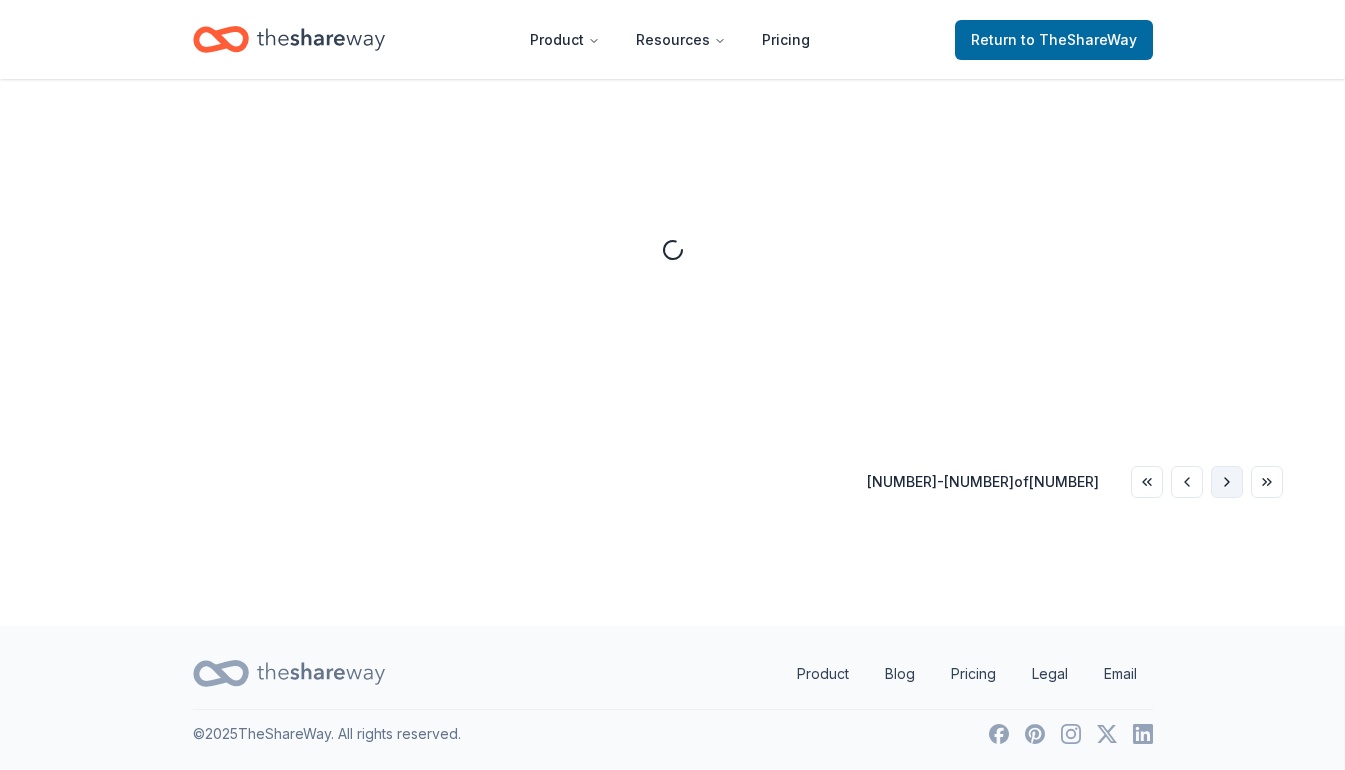click on "Go to next page" at bounding box center [1227, 482] 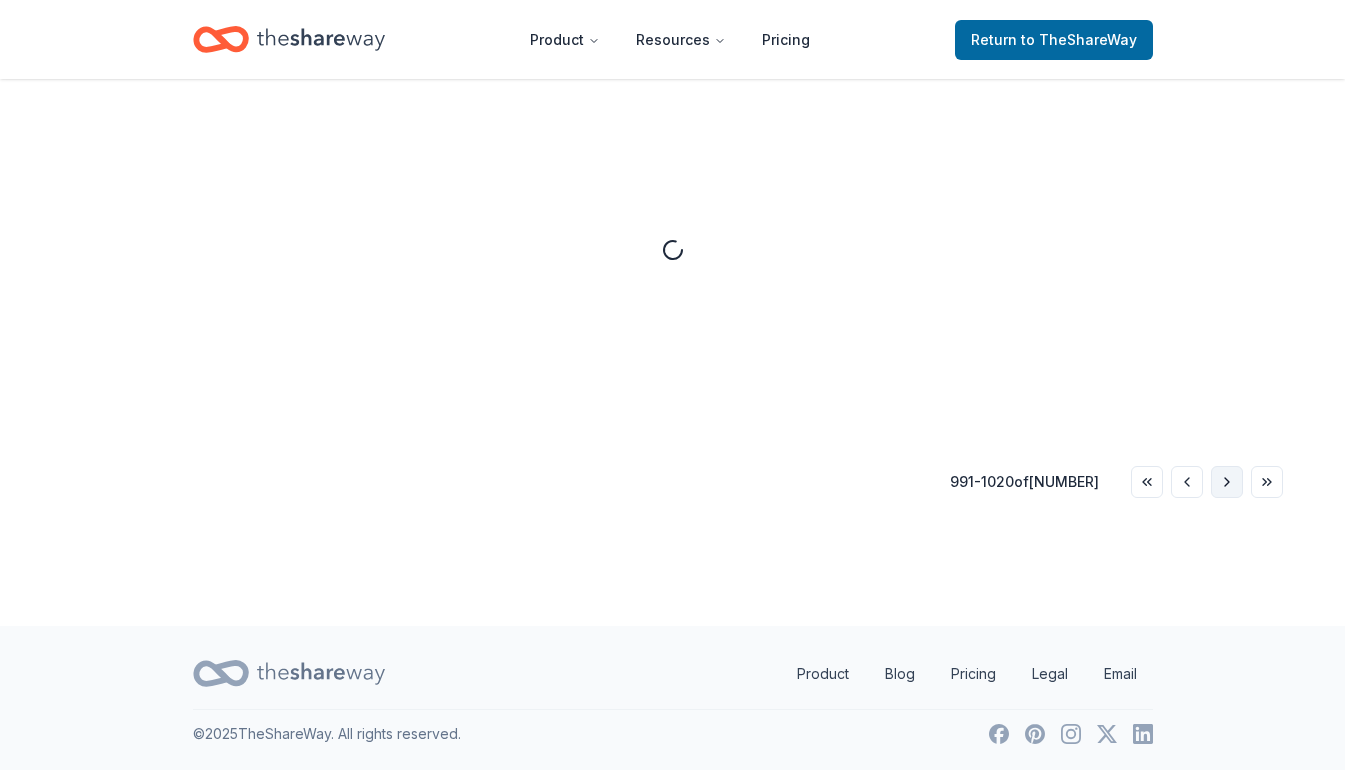 click on "Go to next page" at bounding box center [1227, 482] 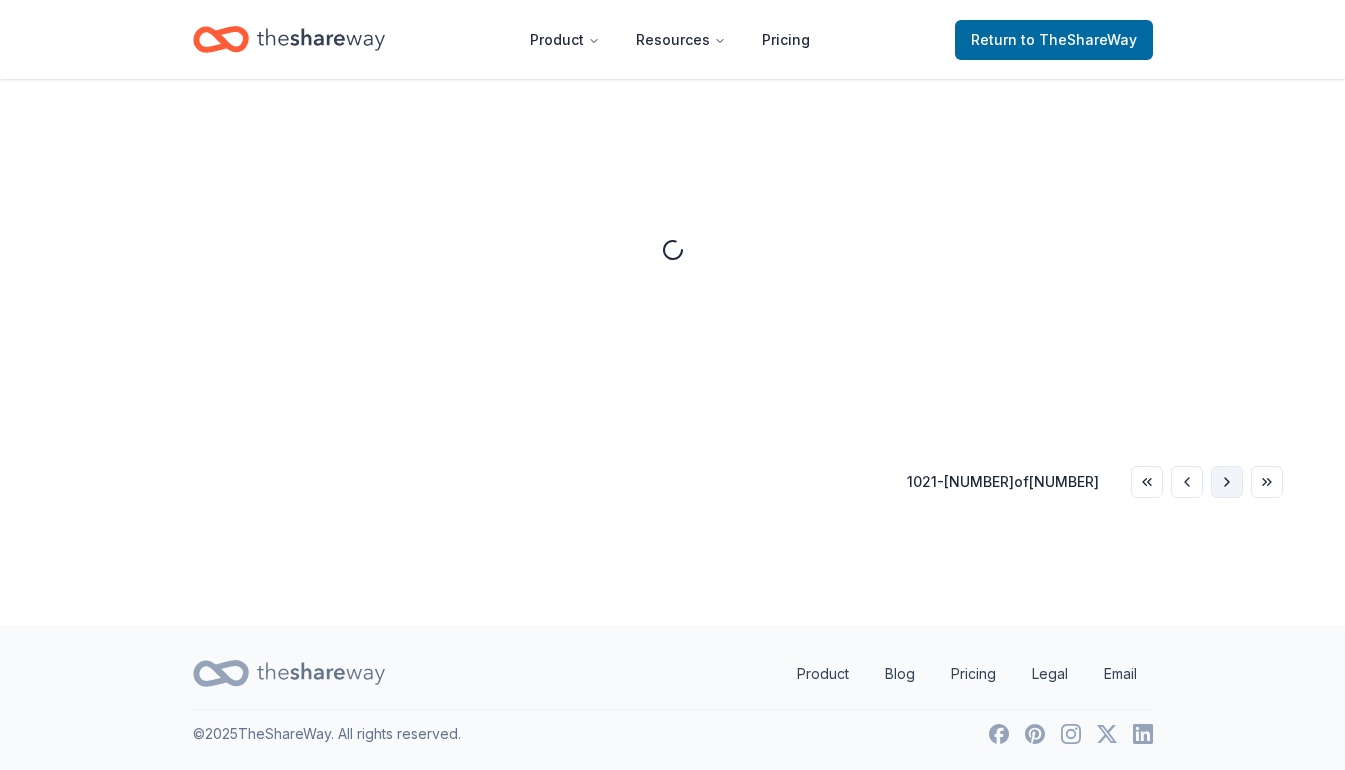 click on "Go to next page" at bounding box center (1227, 482) 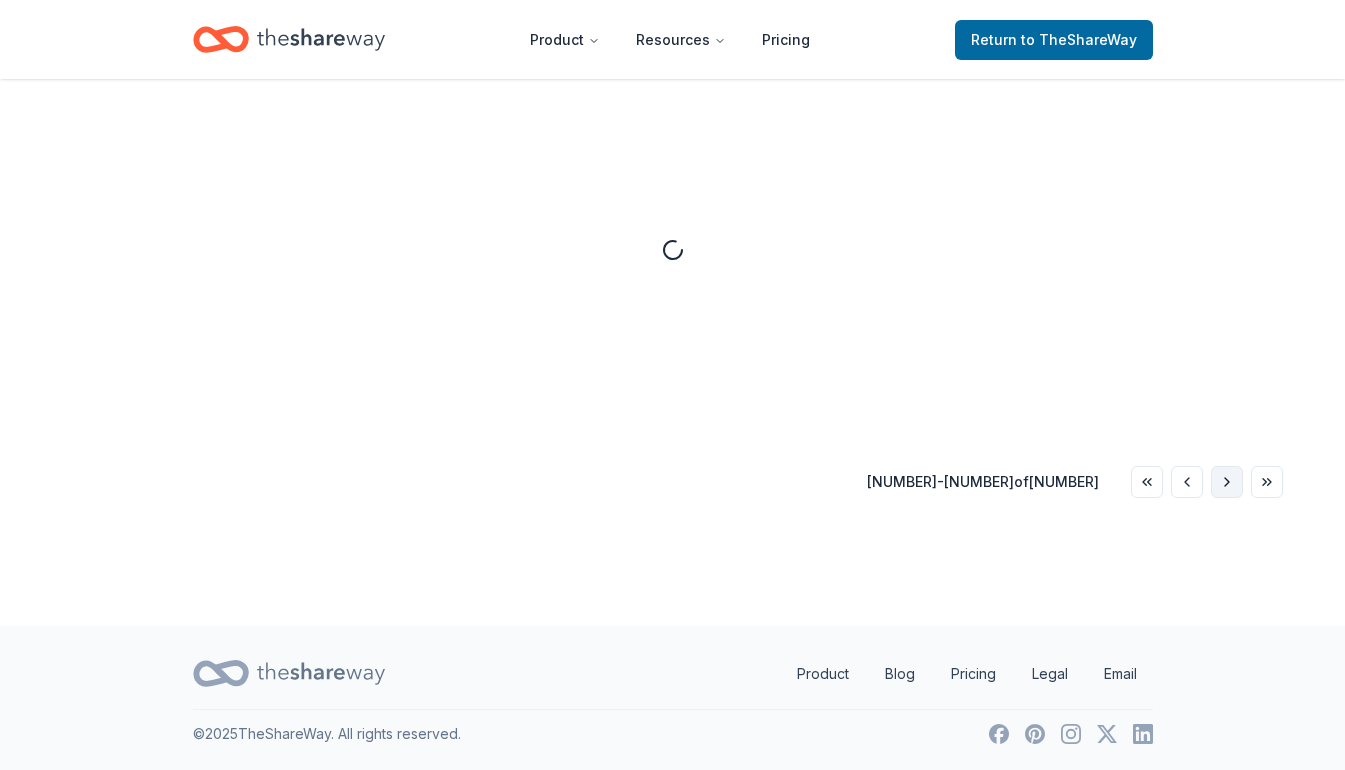 click on "Go to next page" at bounding box center (1227, 482) 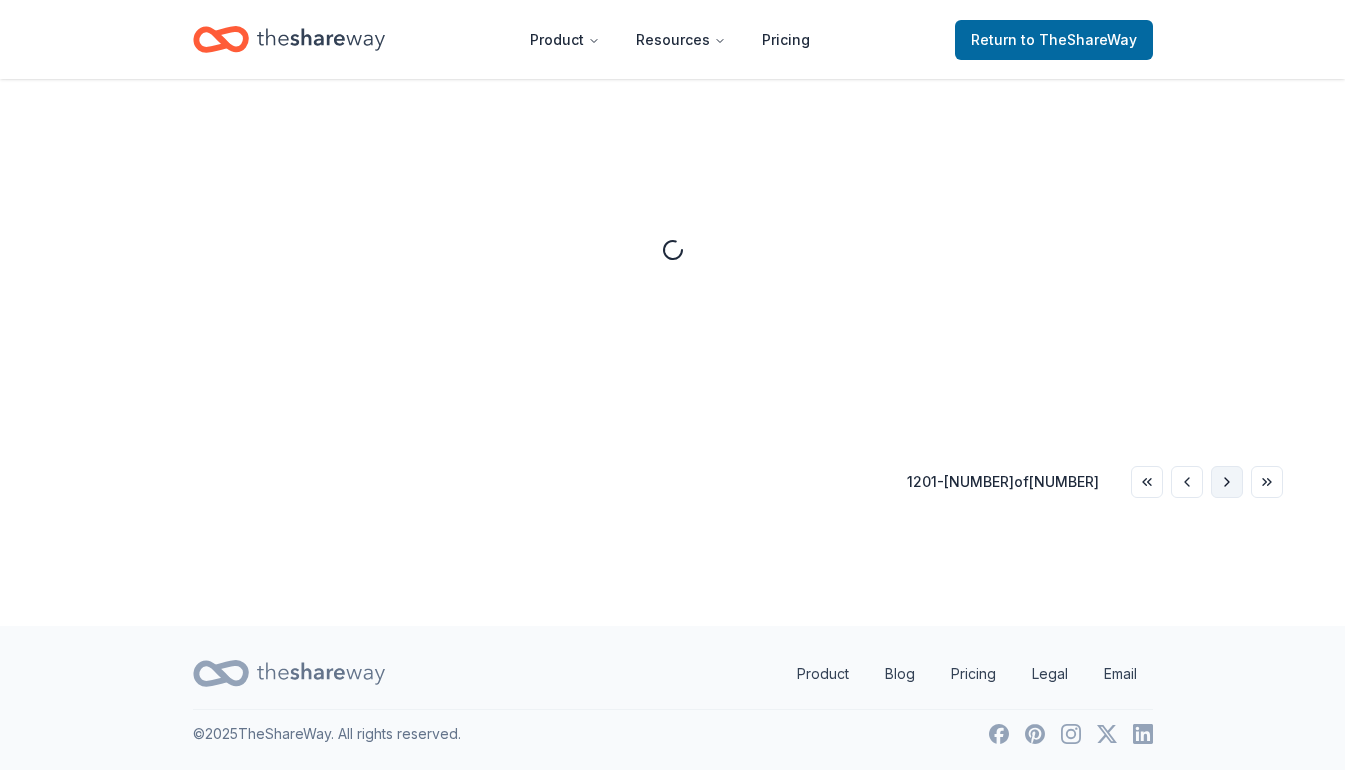 click on "Go to next page" at bounding box center (1227, 482) 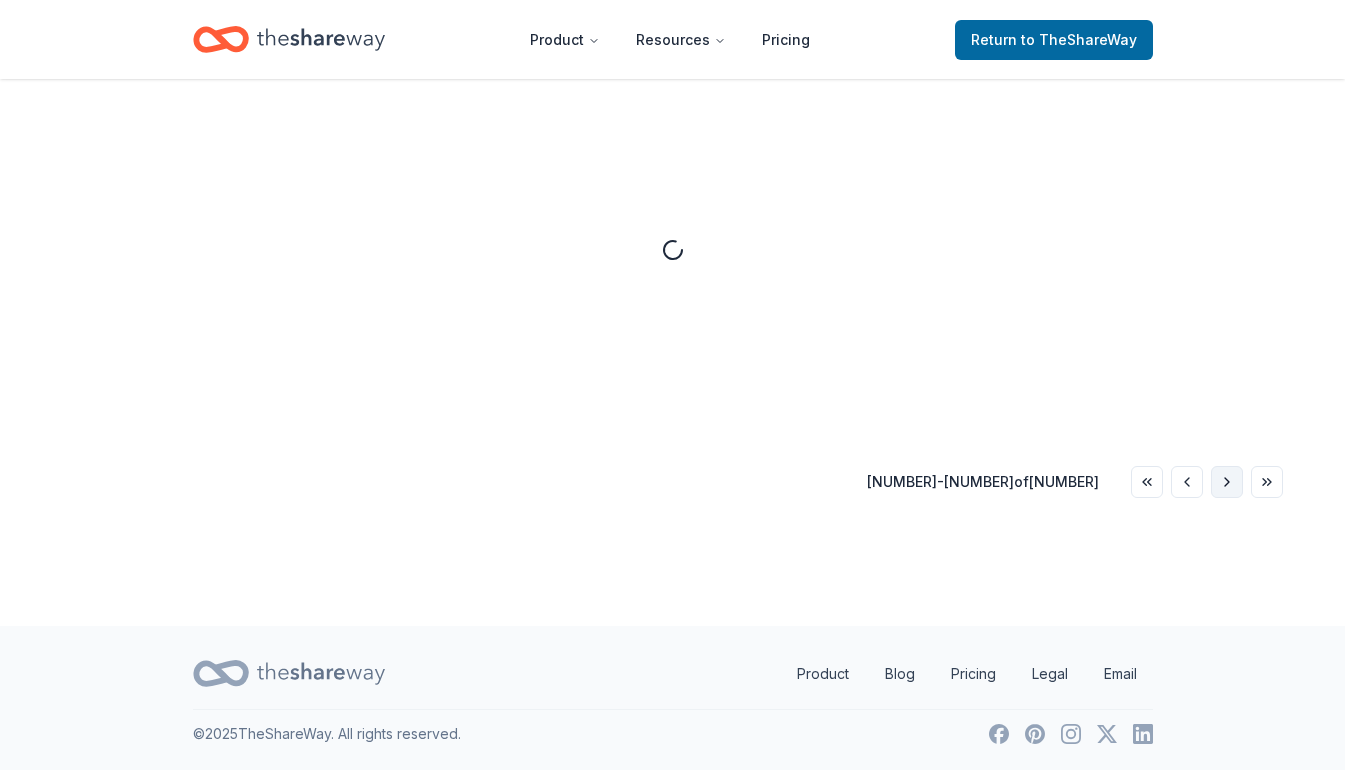 click on "Go to next page" at bounding box center [1227, 482] 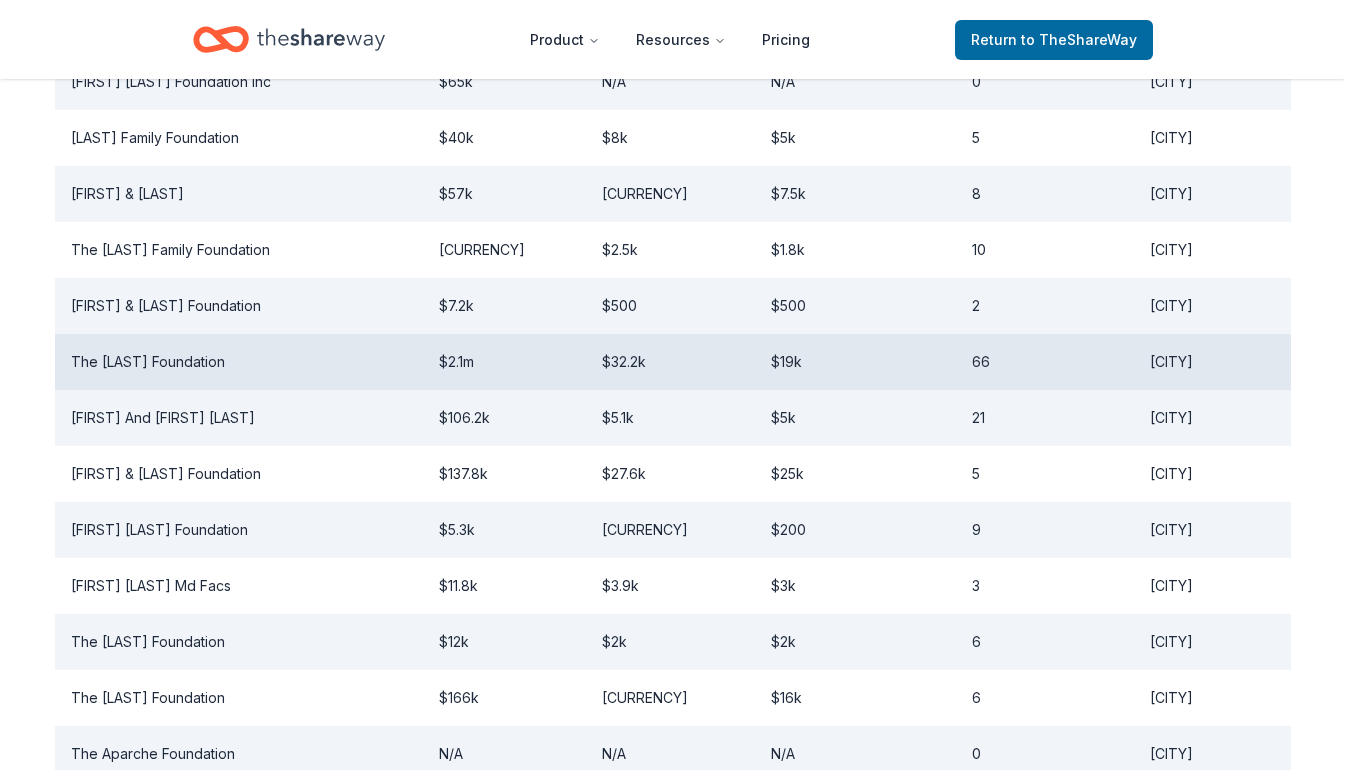 scroll, scrollTop: 1015, scrollLeft: 0, axis: vertical 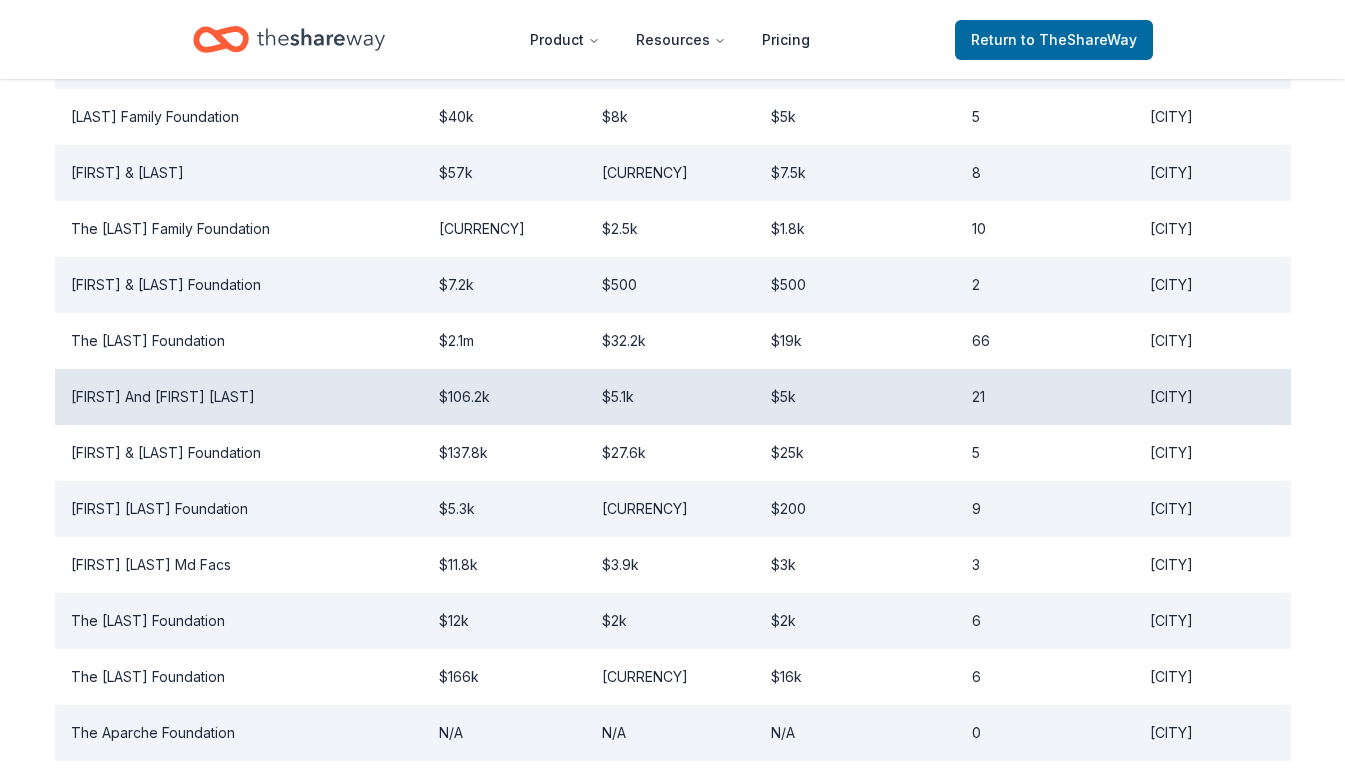 click on "$106.2k" at bounding box center (504, 397) 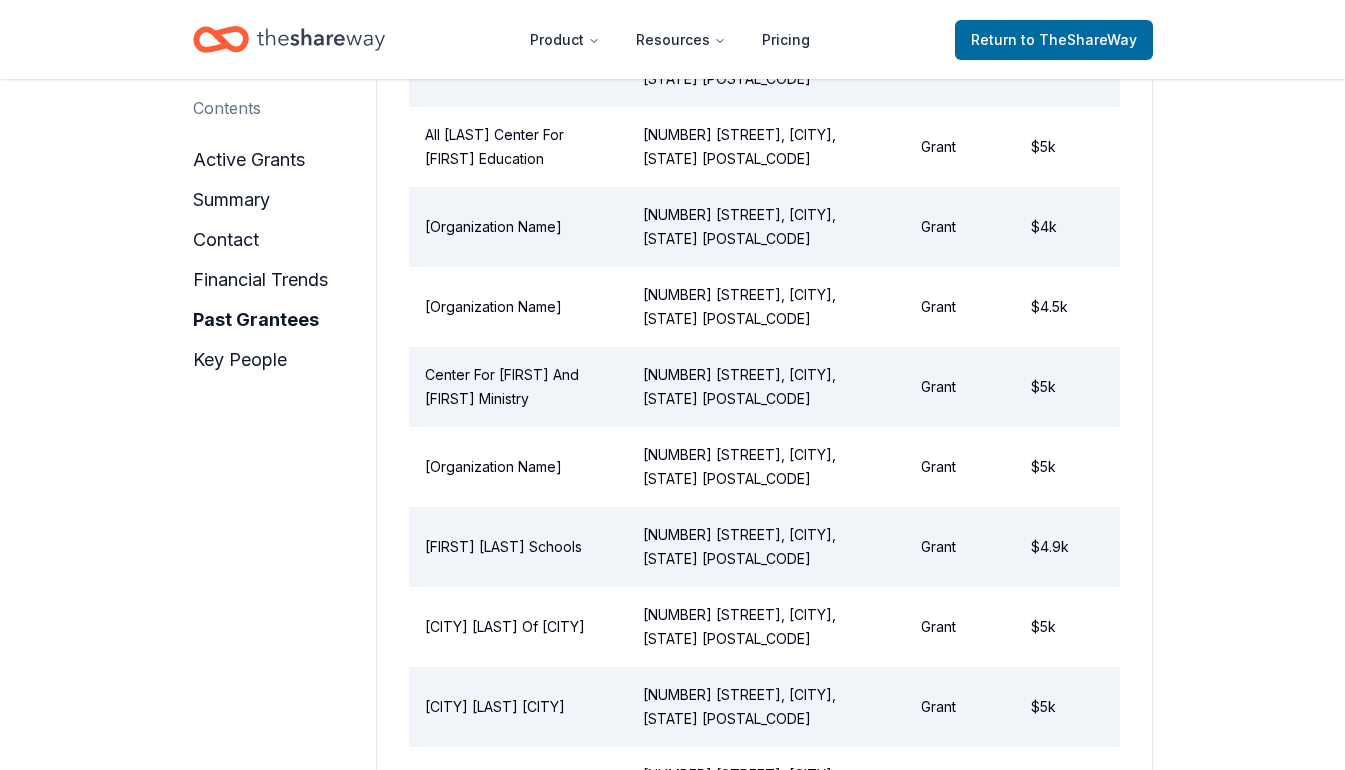 scroll, scrollTop: 2647, scrollLeft: 0, axis: vertical 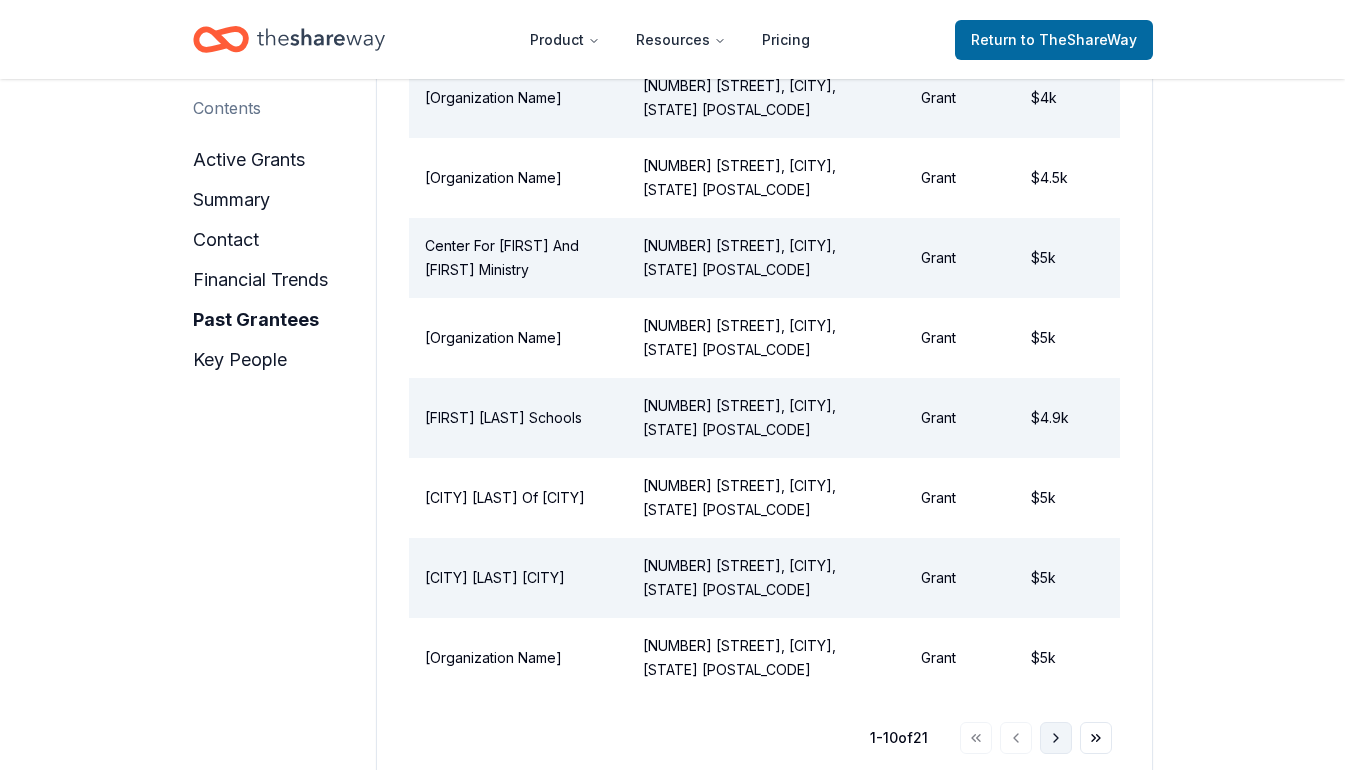 click on "Go to next page" at bounding box center [1056, 738] 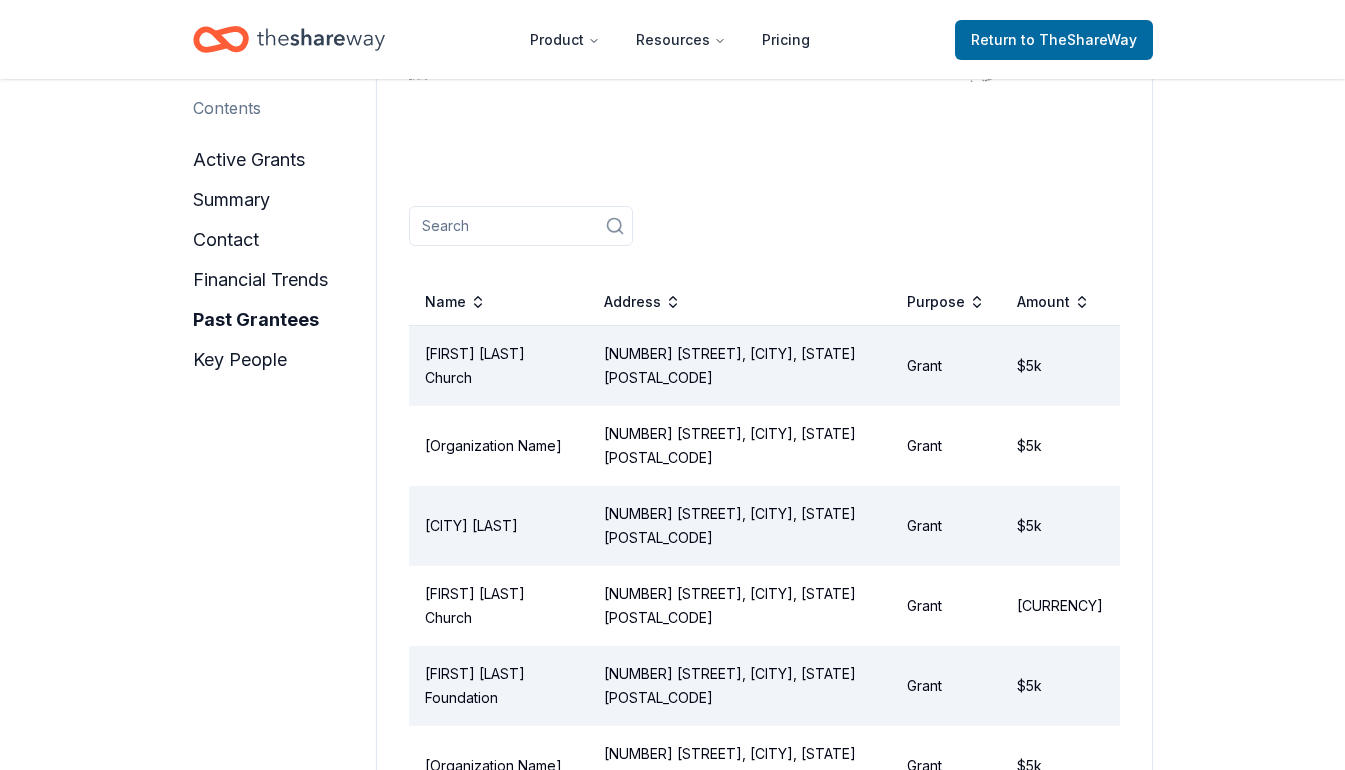 scroll, scrollTop: 2528, scrollLeft: 0, axis: vertical 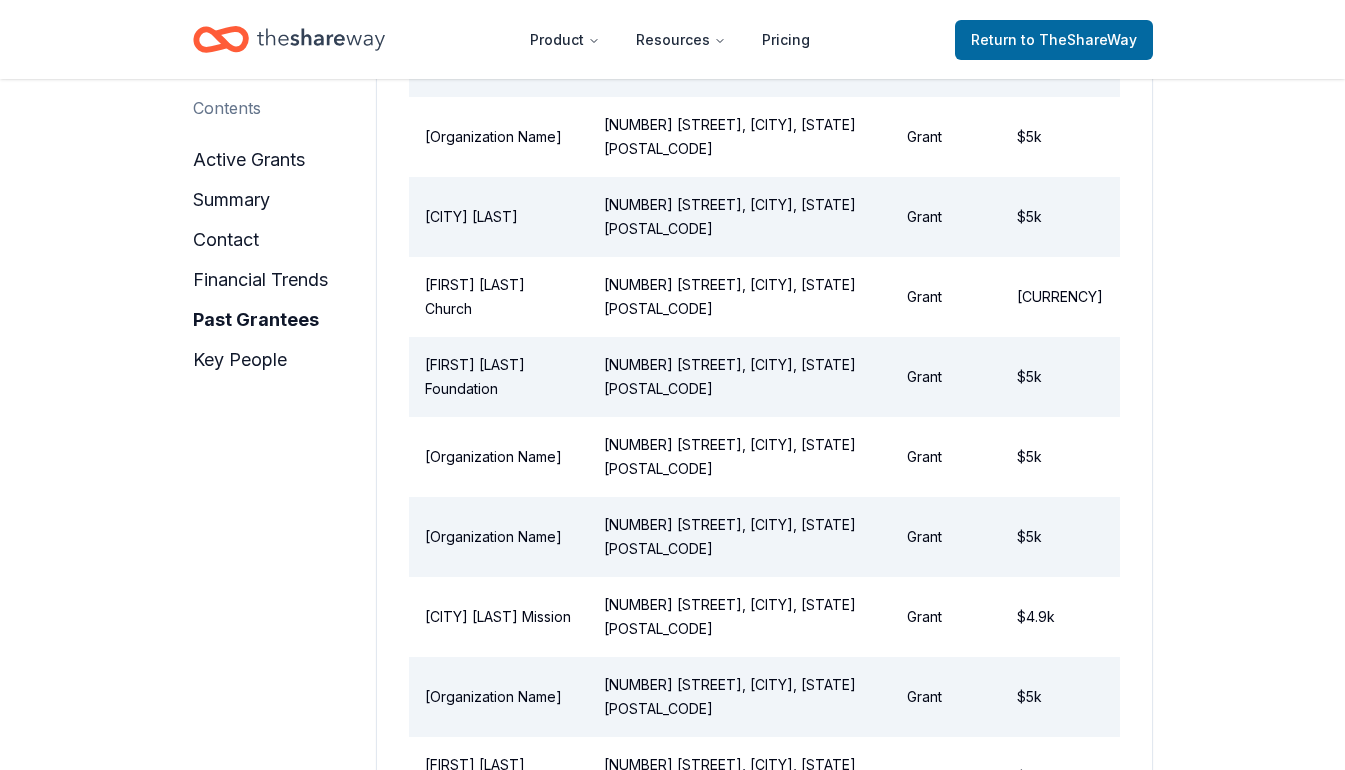 click on "Go to next page" at bounding box center [1056, 857] 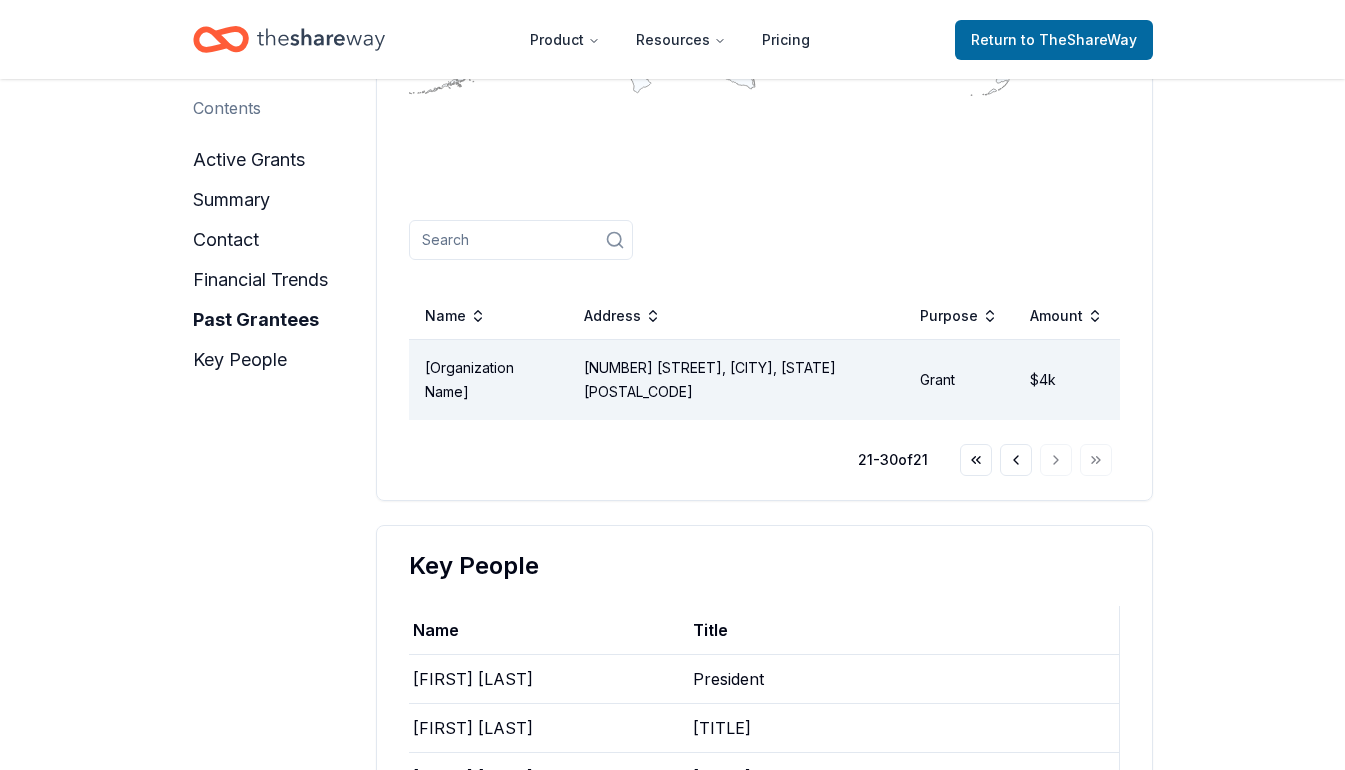 scroll, scrollTop: 2076, scrollLeft: 0, axis: vertical 